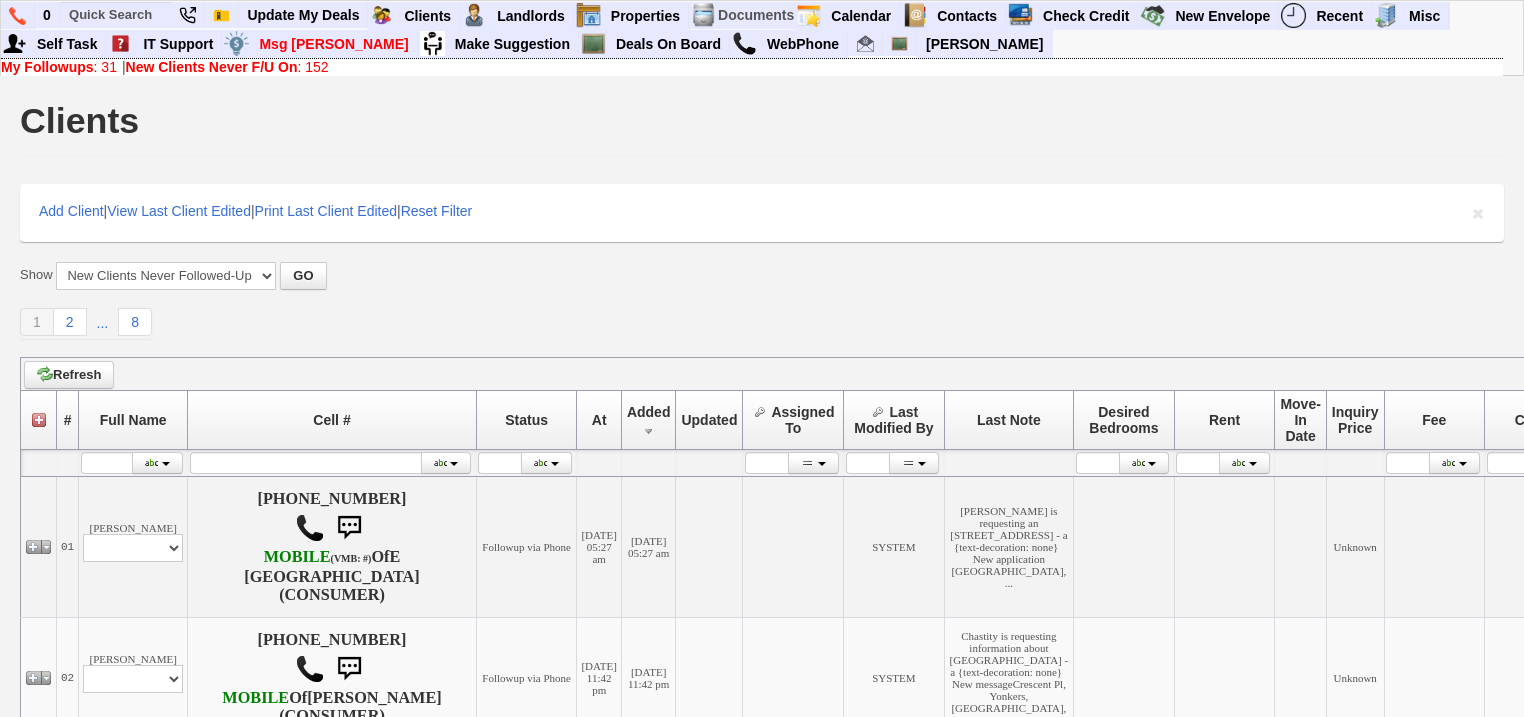 scroll, scrollTop: 0, scrollLeft: 0, axis: both 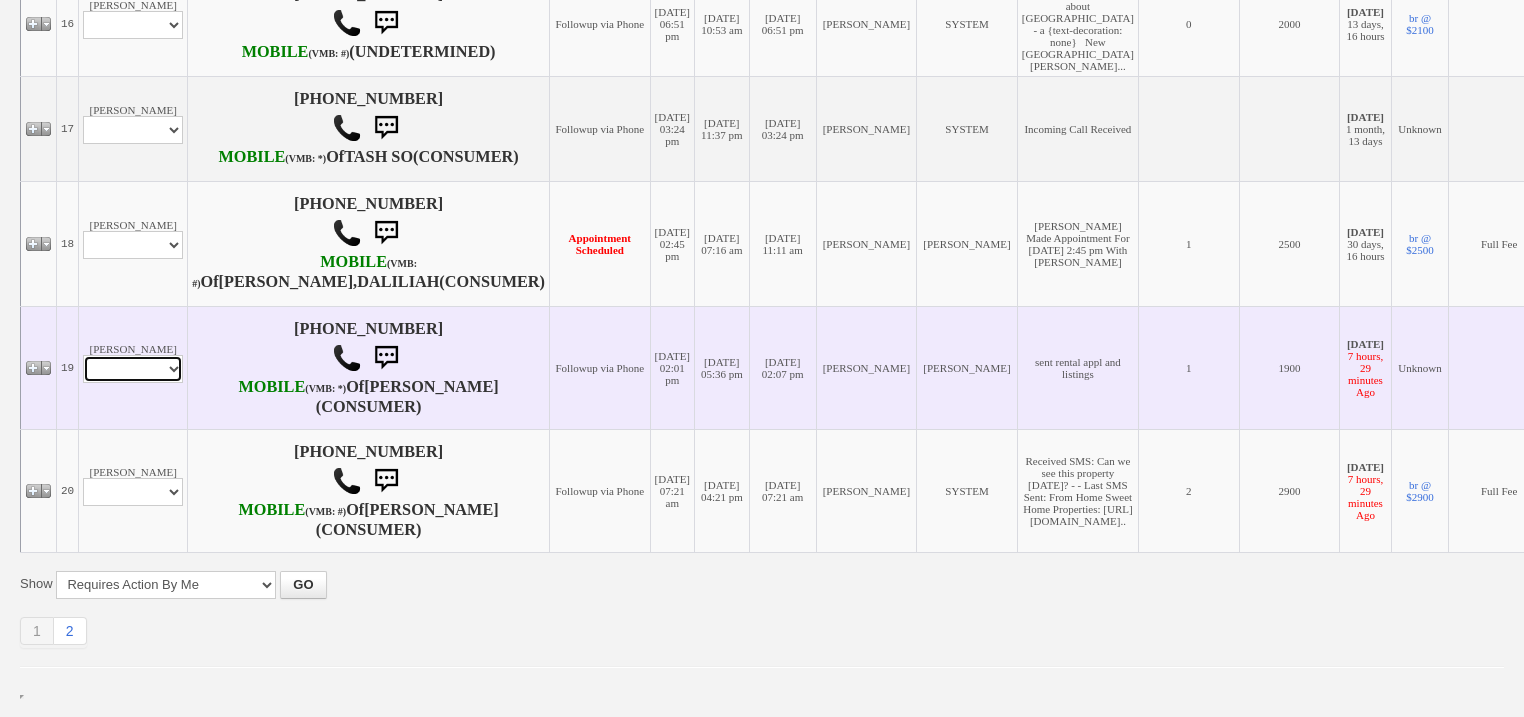 click on "Profile
Edit
Print
Email Externally (Will Not Be Tracked In CRM)
Closed Deals" at bounding box center (133, 369) 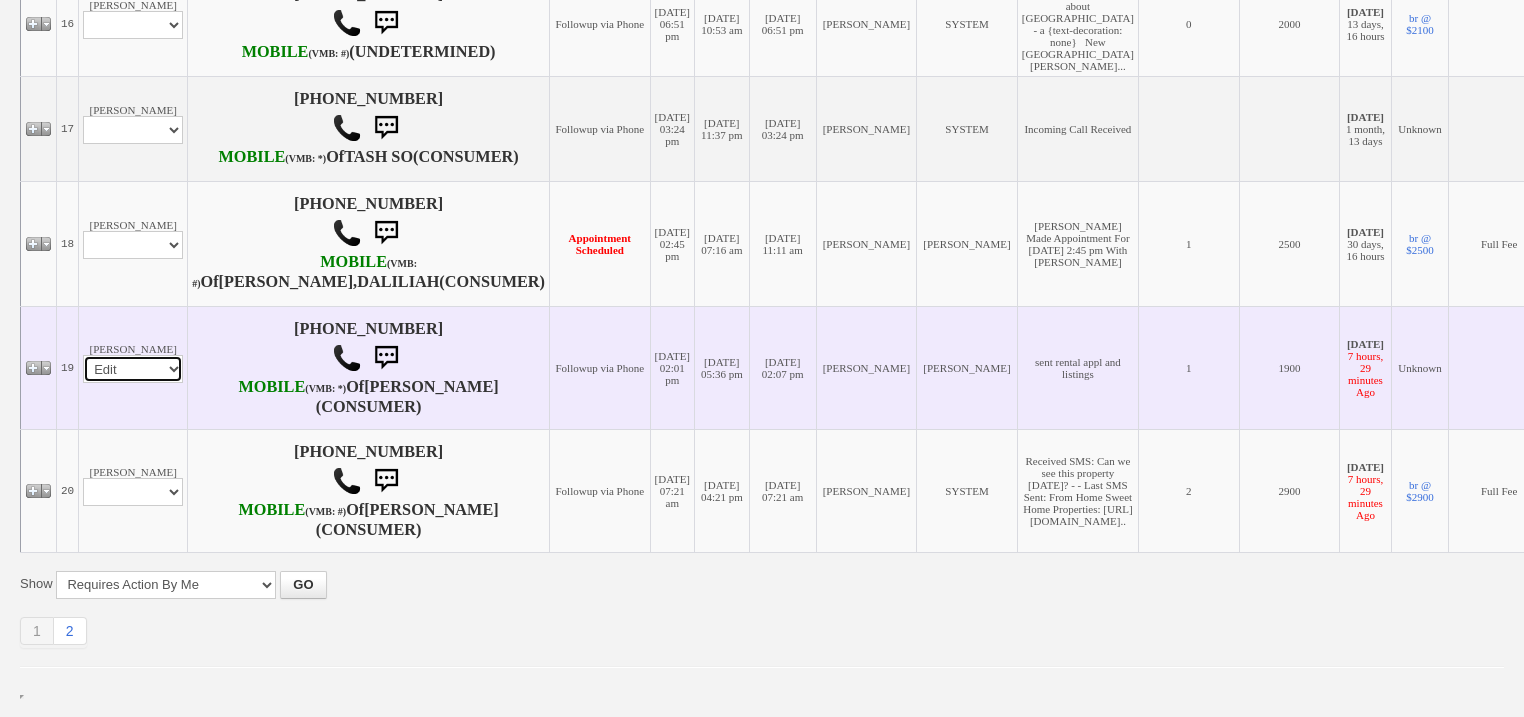 click on "Profile
Edit
Print
Email Externally (Will Not Be Tracked In CRM)
Closed Deals" at bounding box center [133, 369] 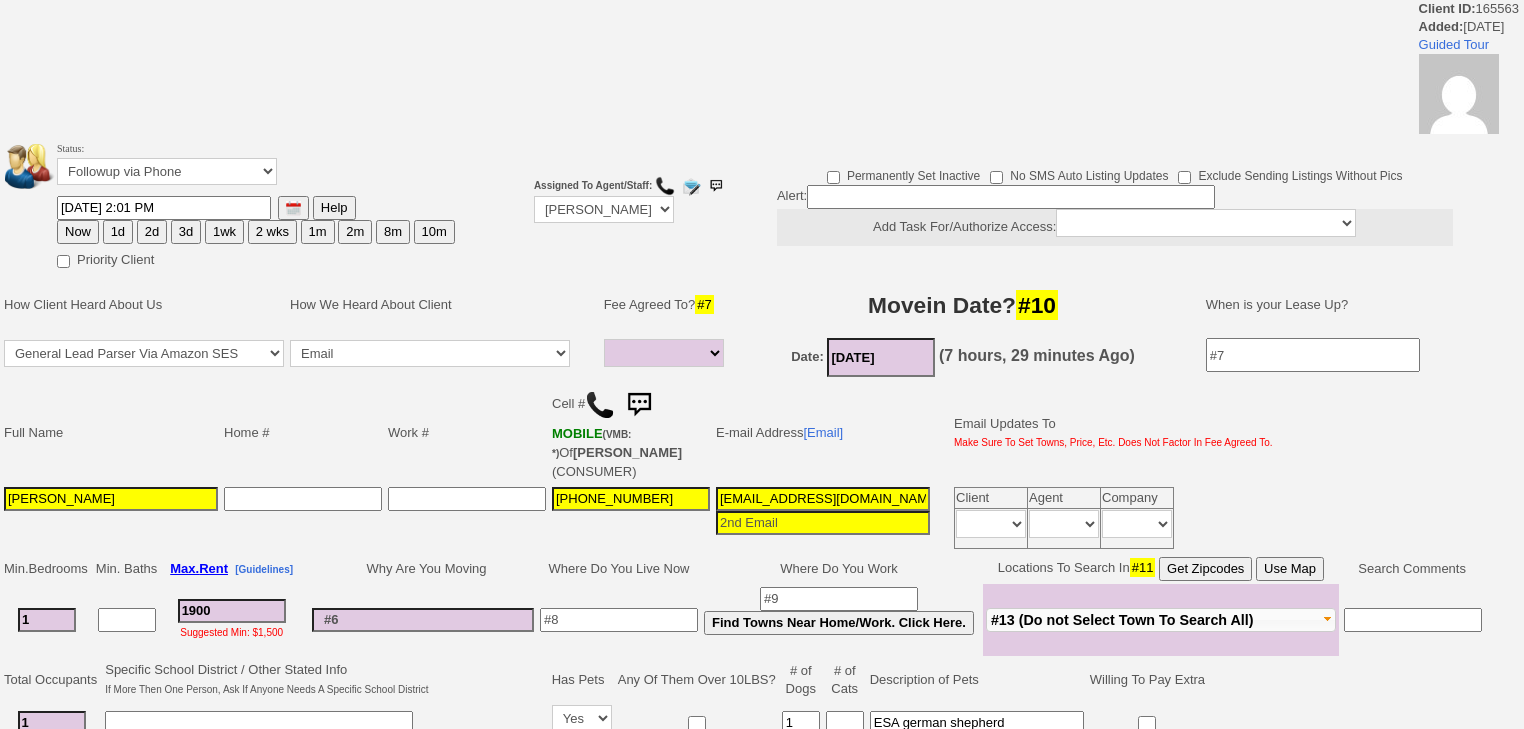 select 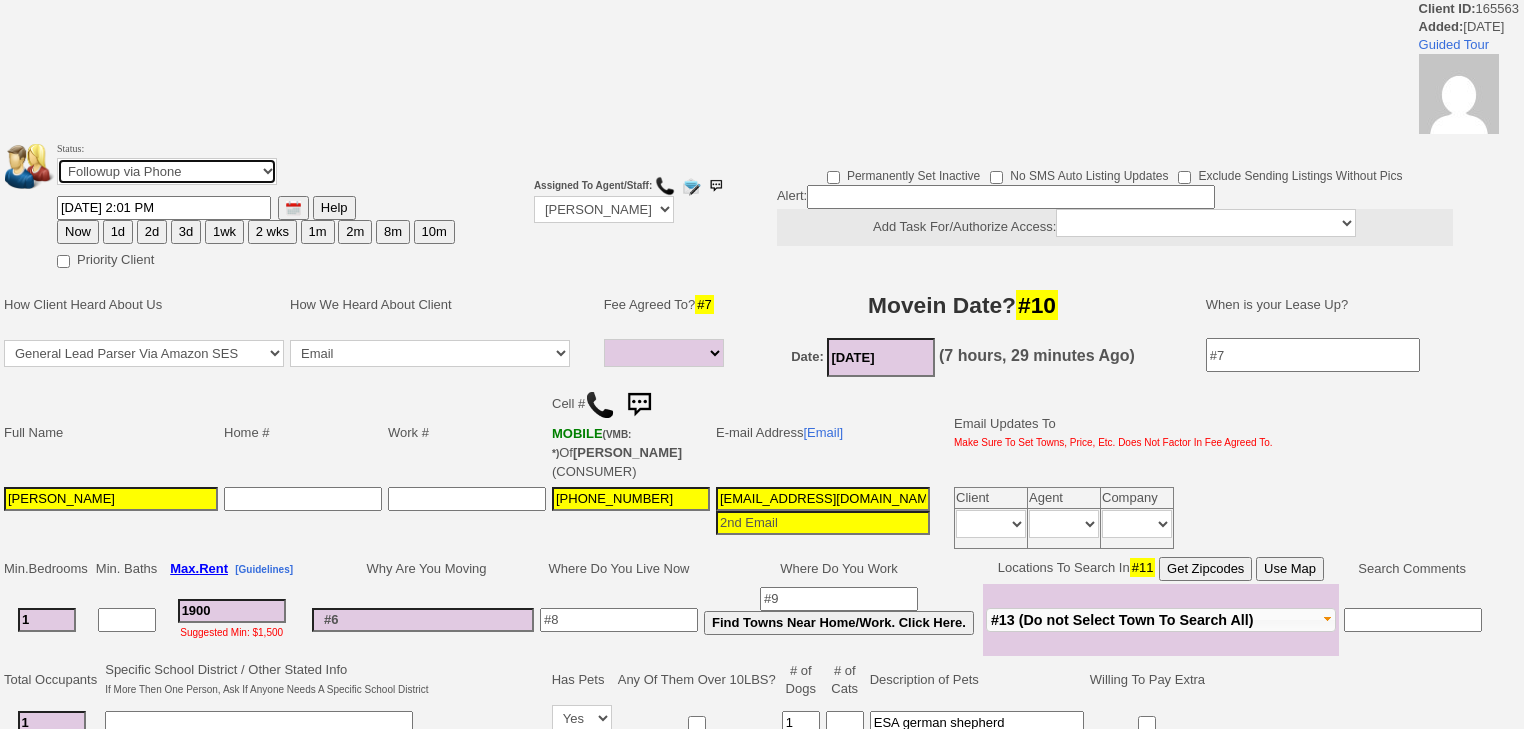 click on "Followup via Phone Followup via Email Followup When Section 8 Property Found Deal Closed - Followup Before Lease Expires Needs Email Address Needs Phone Number From Lead Source HSH is Awaiting Response To Automatic Email Form Incomplete Inactive" at bounding box center [167, 171] 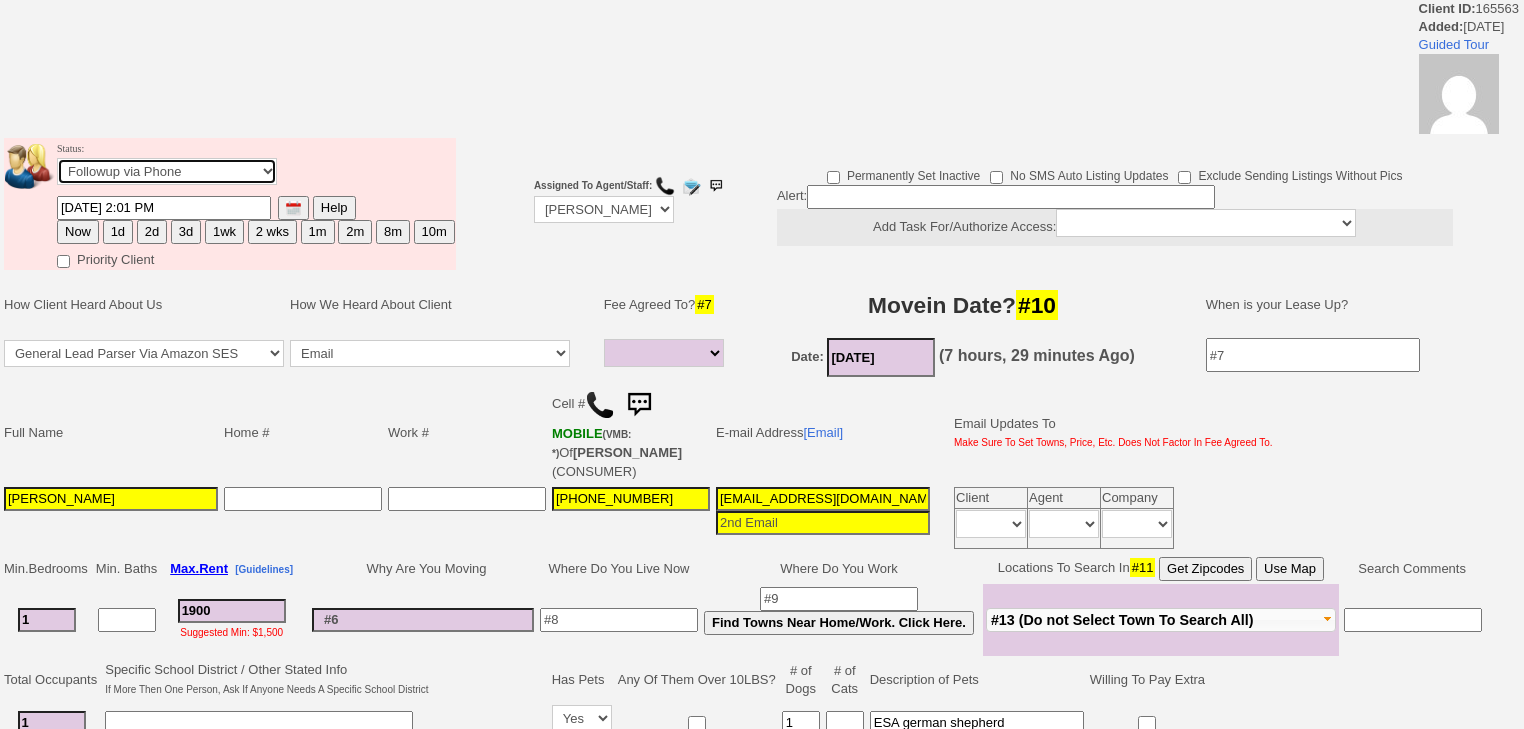 select on "Inactive" 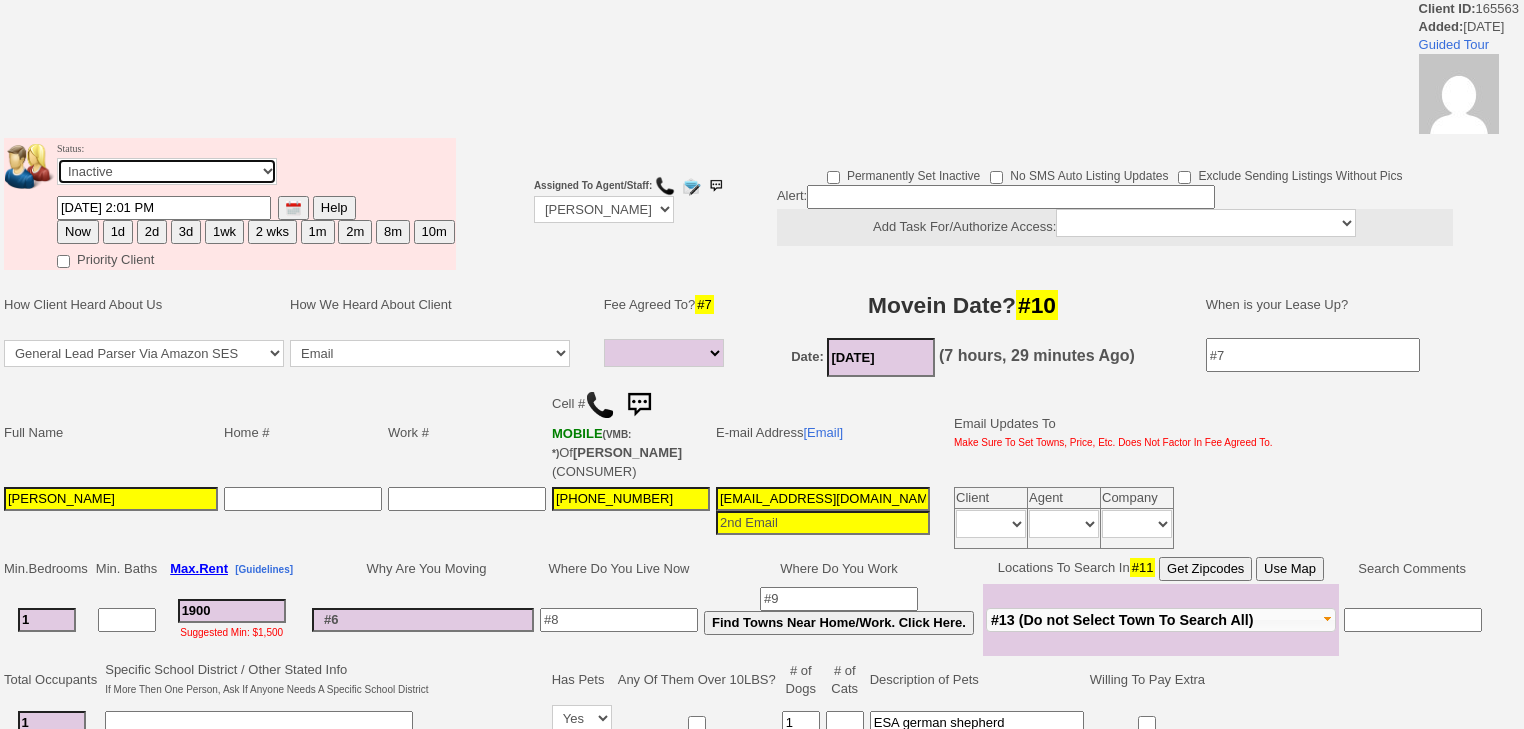 click on "Followup via Phone Followup via Email Followup When Section 8 Property Found Deal Closed - Followup Before Lease Expires Needs Email Address Needs Phone Number From Lead Source HSH is Awaiting Response To Automatic Email Form Incomplete Inactive" at bounding box center (167, 171) 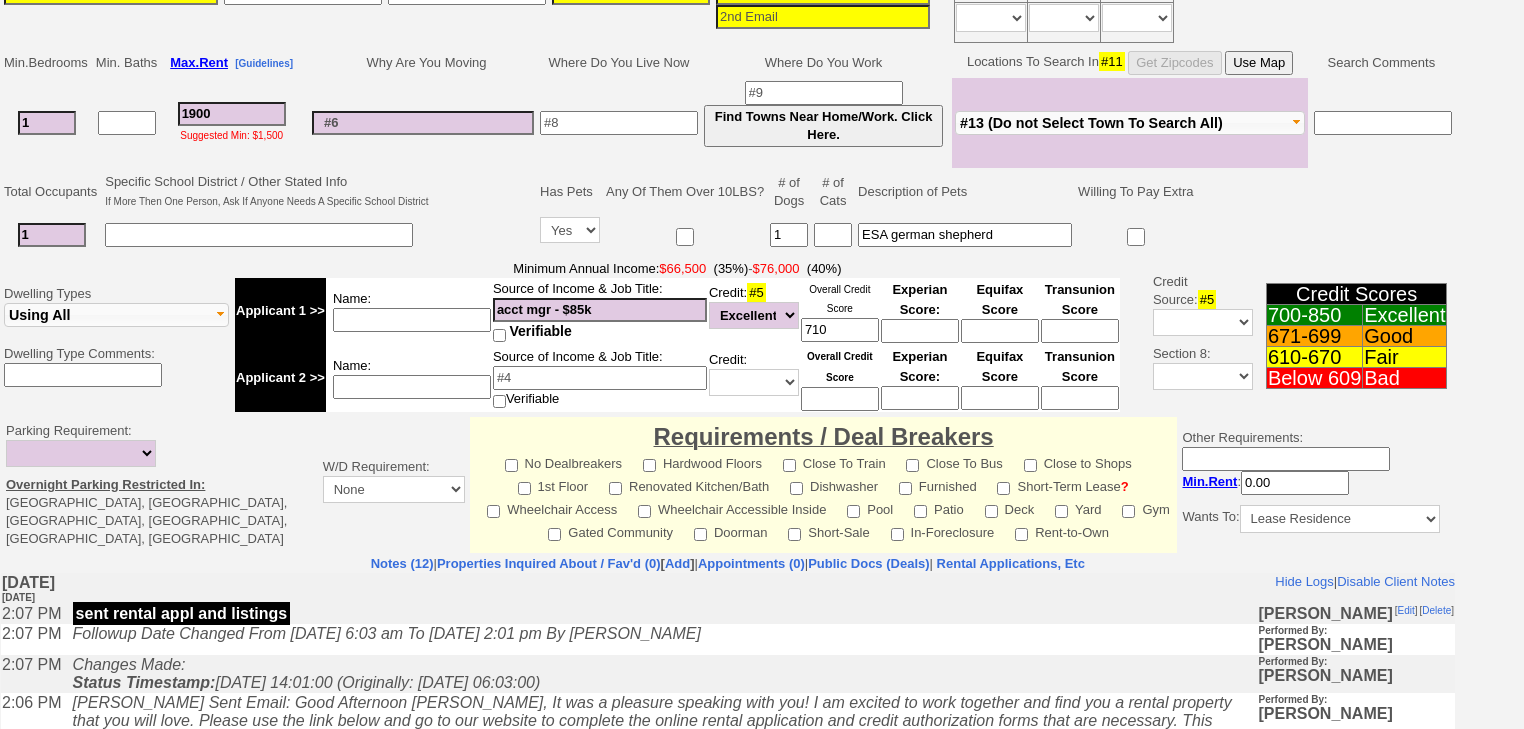 scroll, scrollTop: 640, scrollLeft: 0, axis: vertical 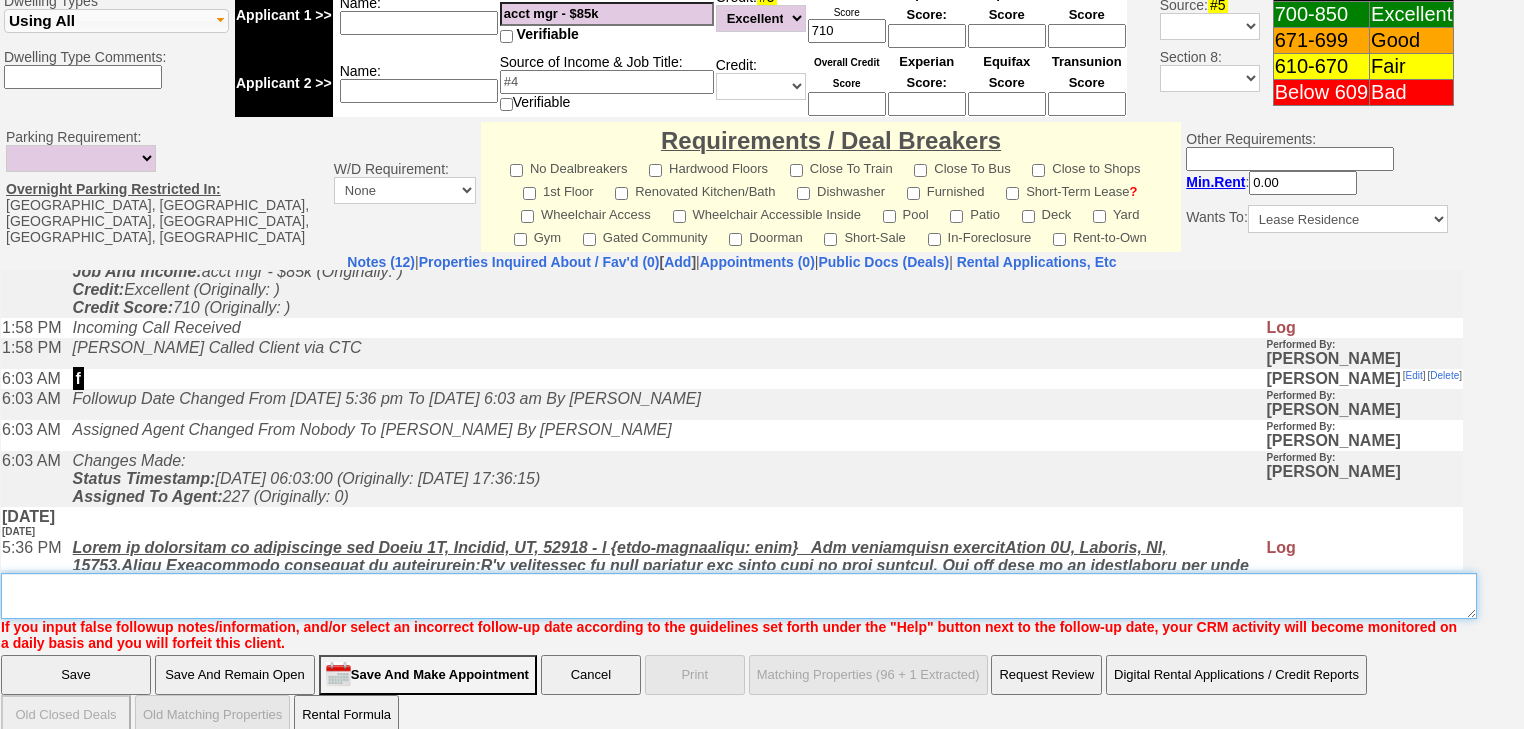 click on "Insert New Note Here" at bounding box center (739, 596) 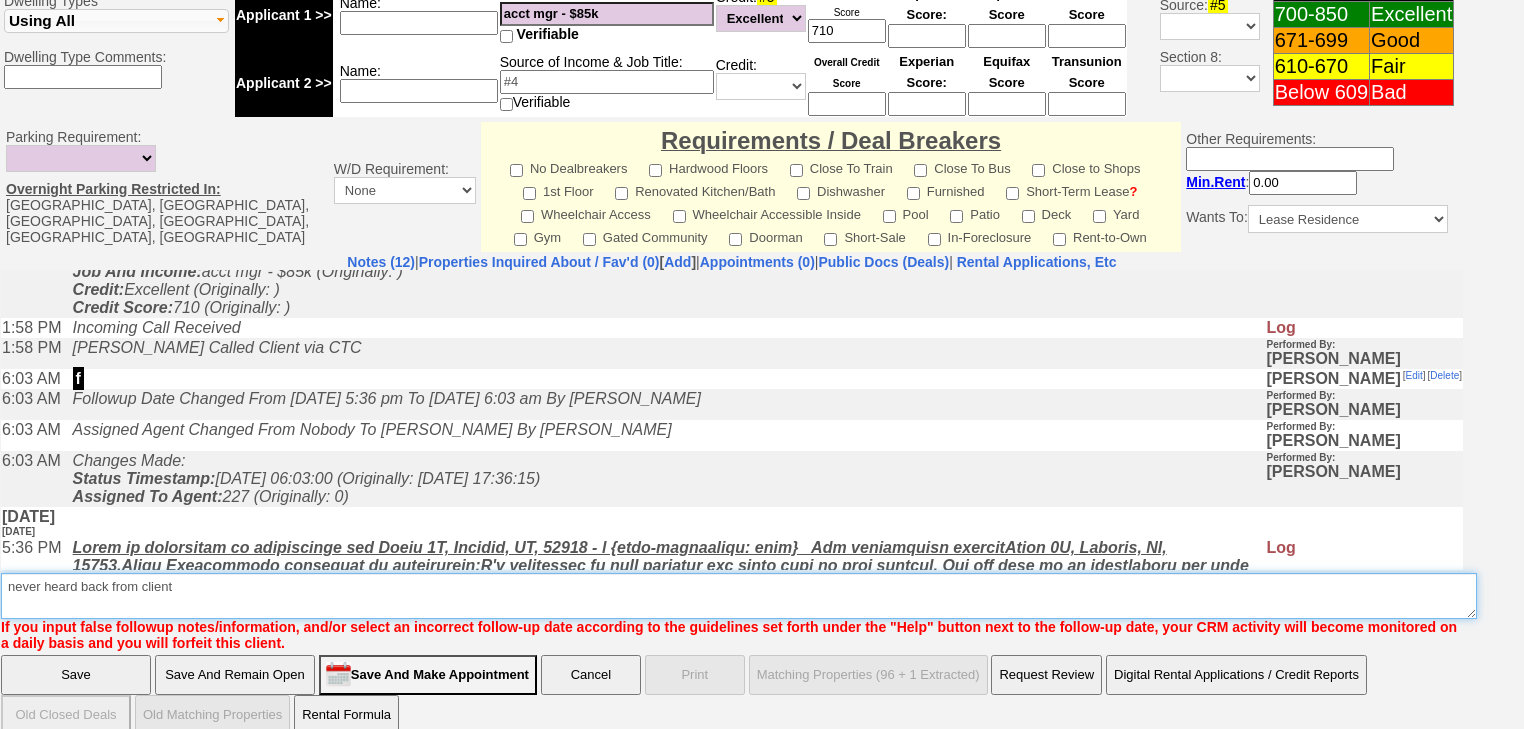 drag, startPoint x: 219, startPoint y: 562, endPoint x: 0, endPoint y: 528, distance: 221.62355 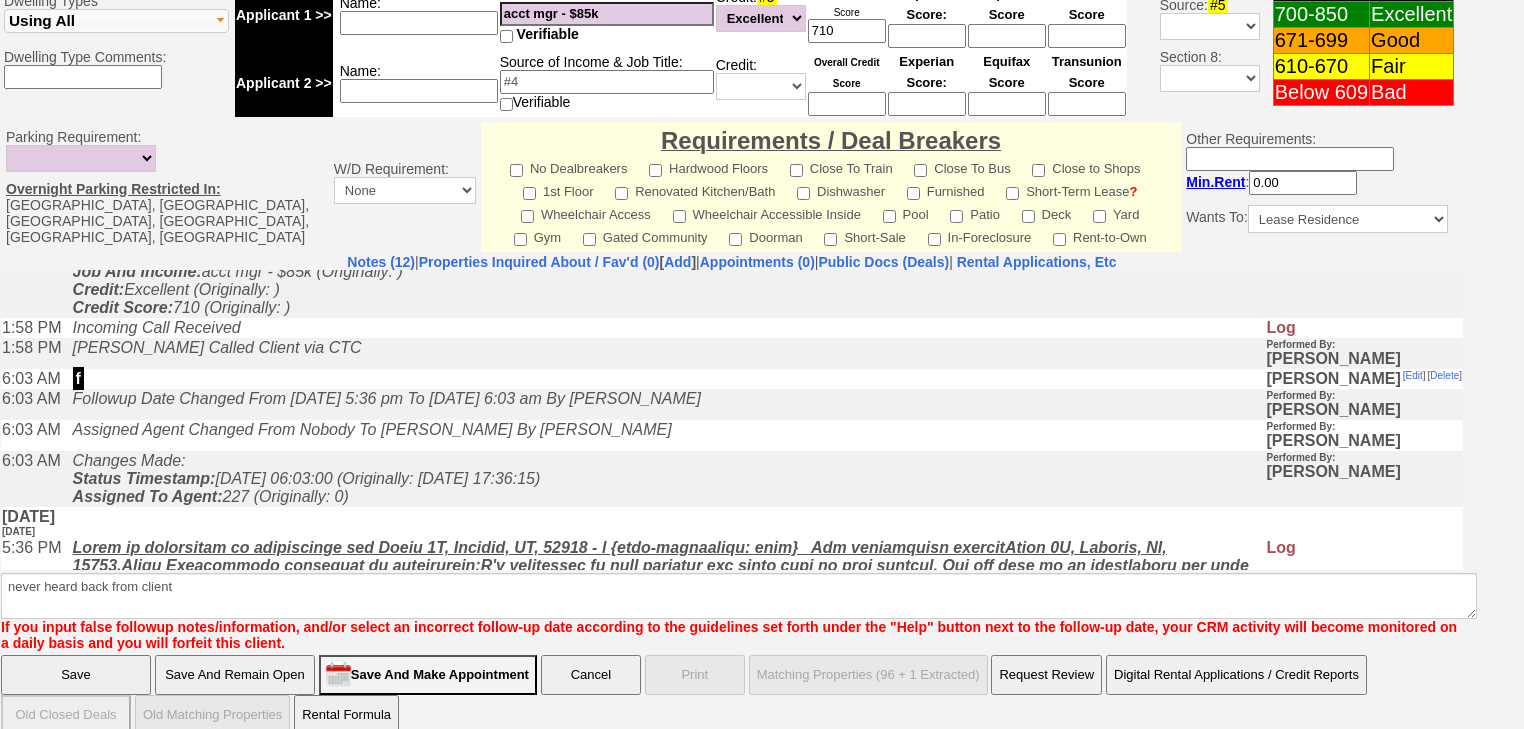 click on "Save" at bounding box center (76, 675) 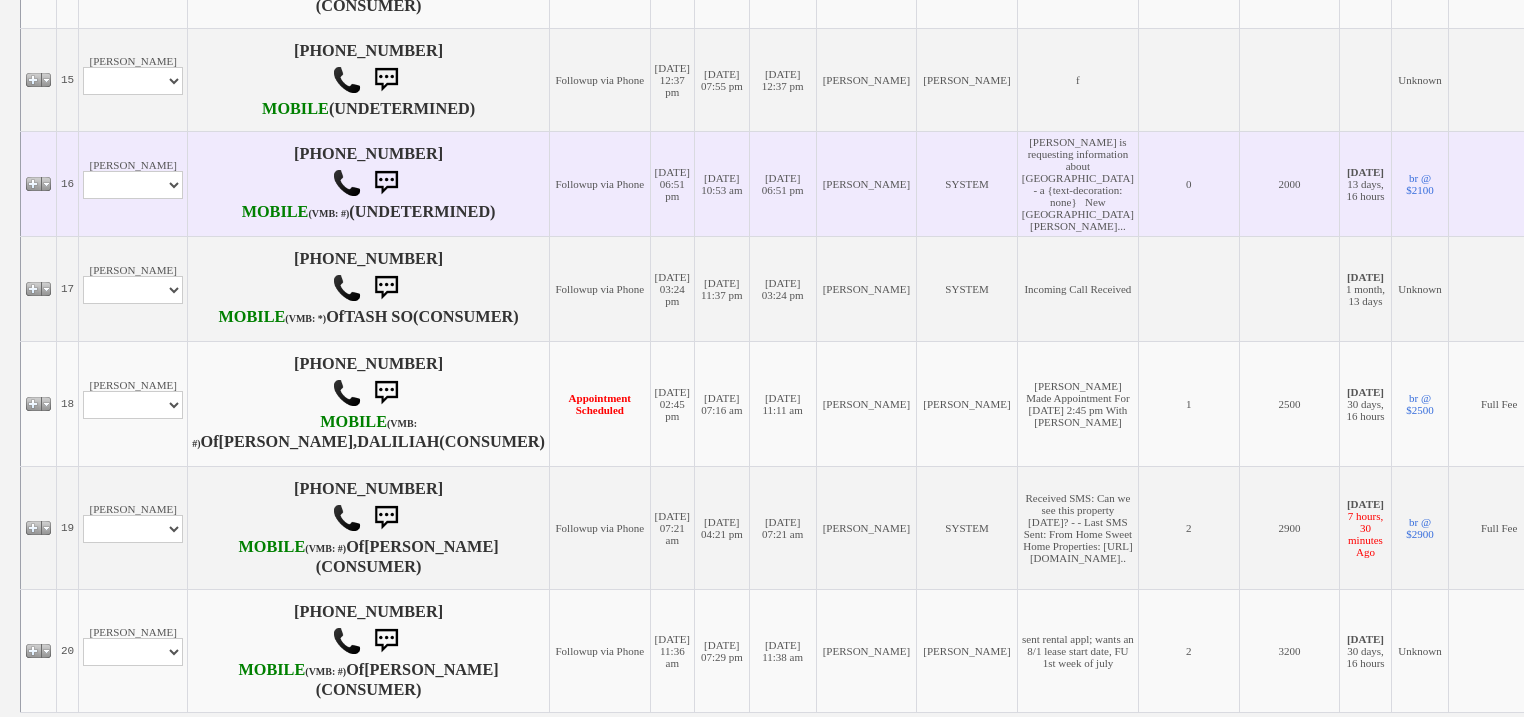 scroll, scrollTop: 2640, scrollLeft: 0, axis: vertical 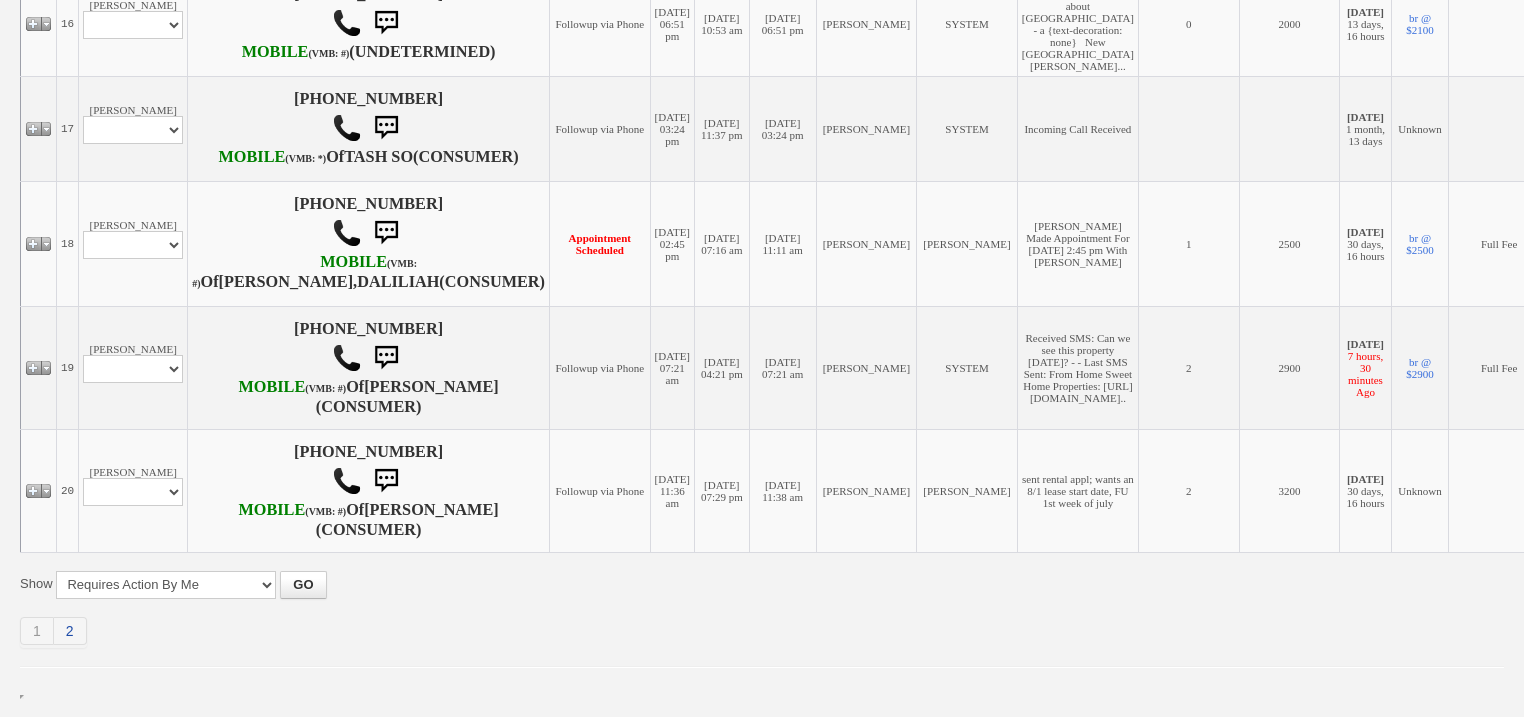 click on "2" at bounding box center (70, 631) 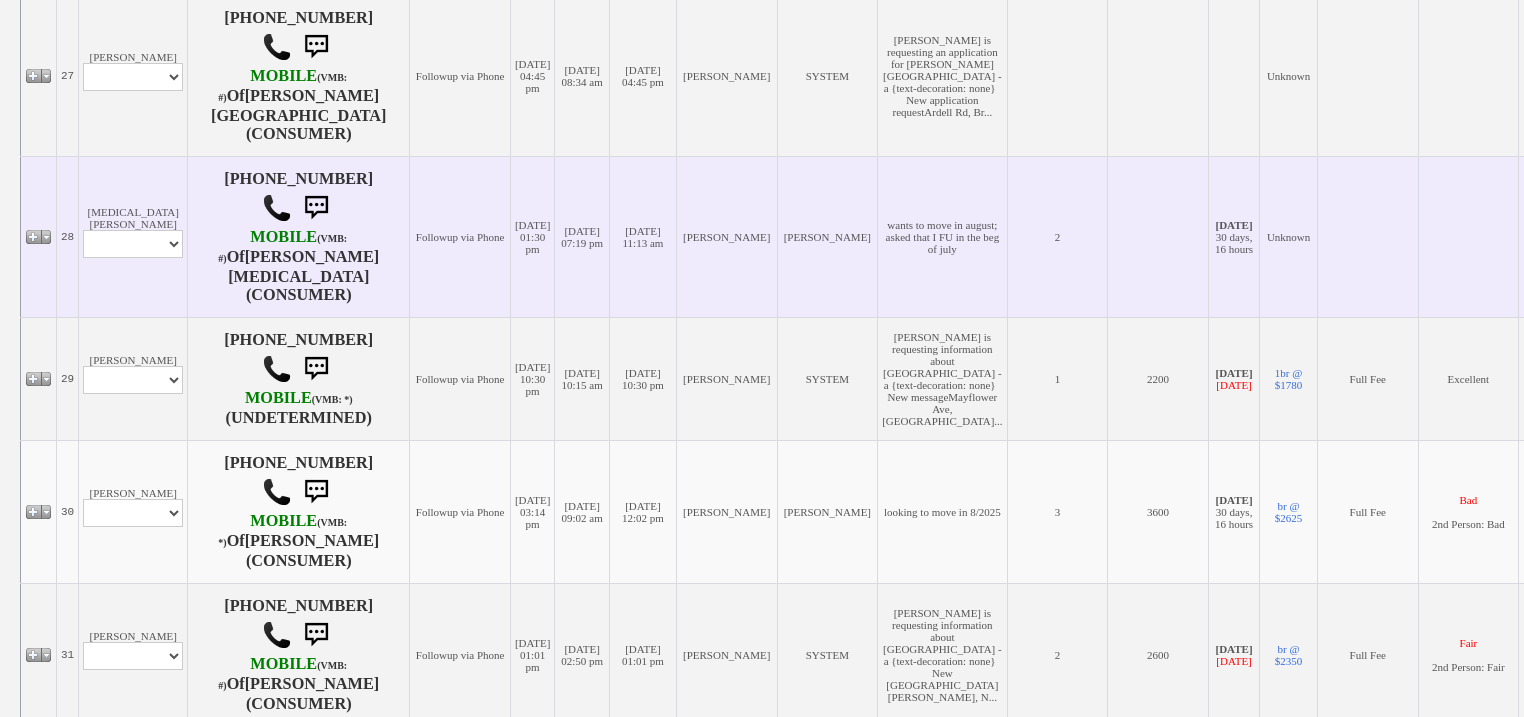scroll, scrollTop: 1280, scrollLeft: 0, axis: vertical 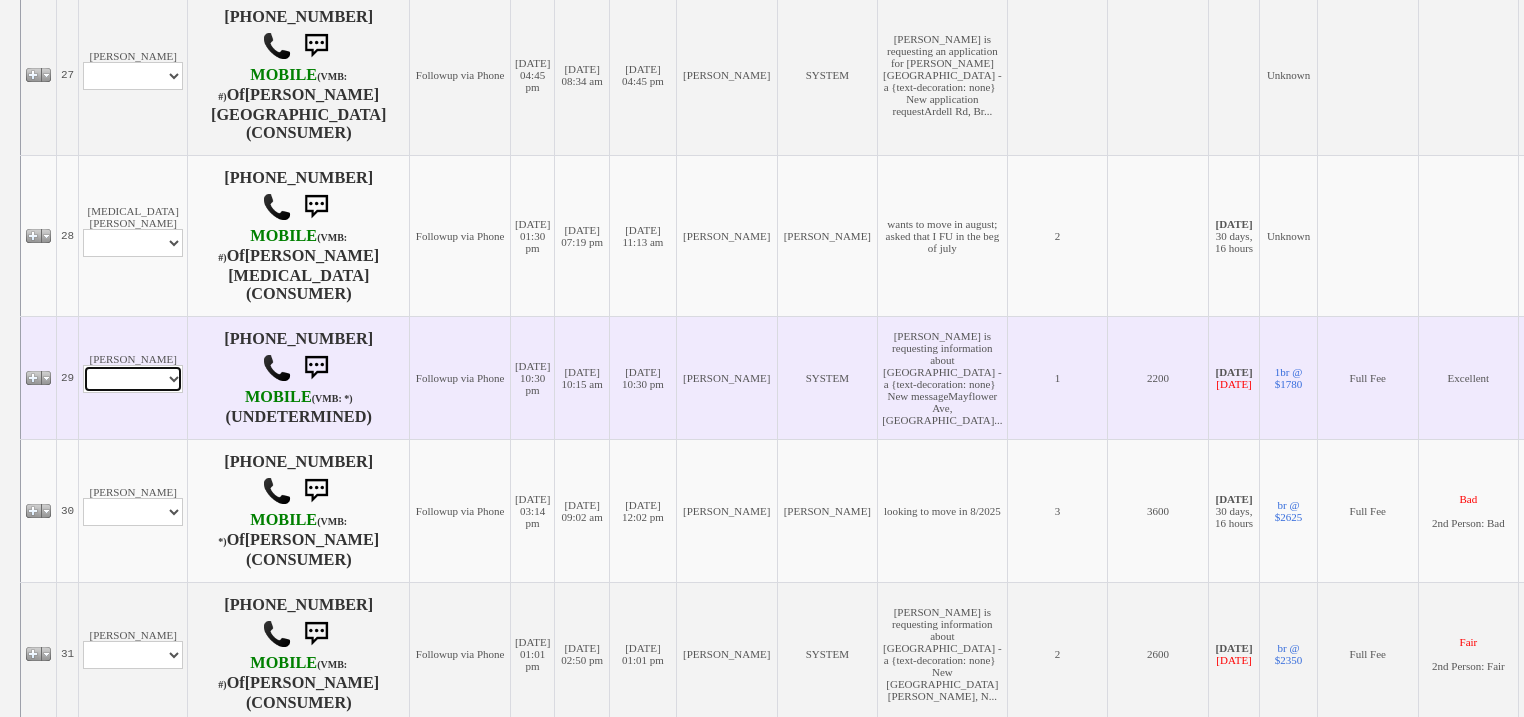 click on "Profile
Edit
Print
Email Externally (Will Not Be Tracked In CRM)
Closed Deals" at bounding box center (133, 379) 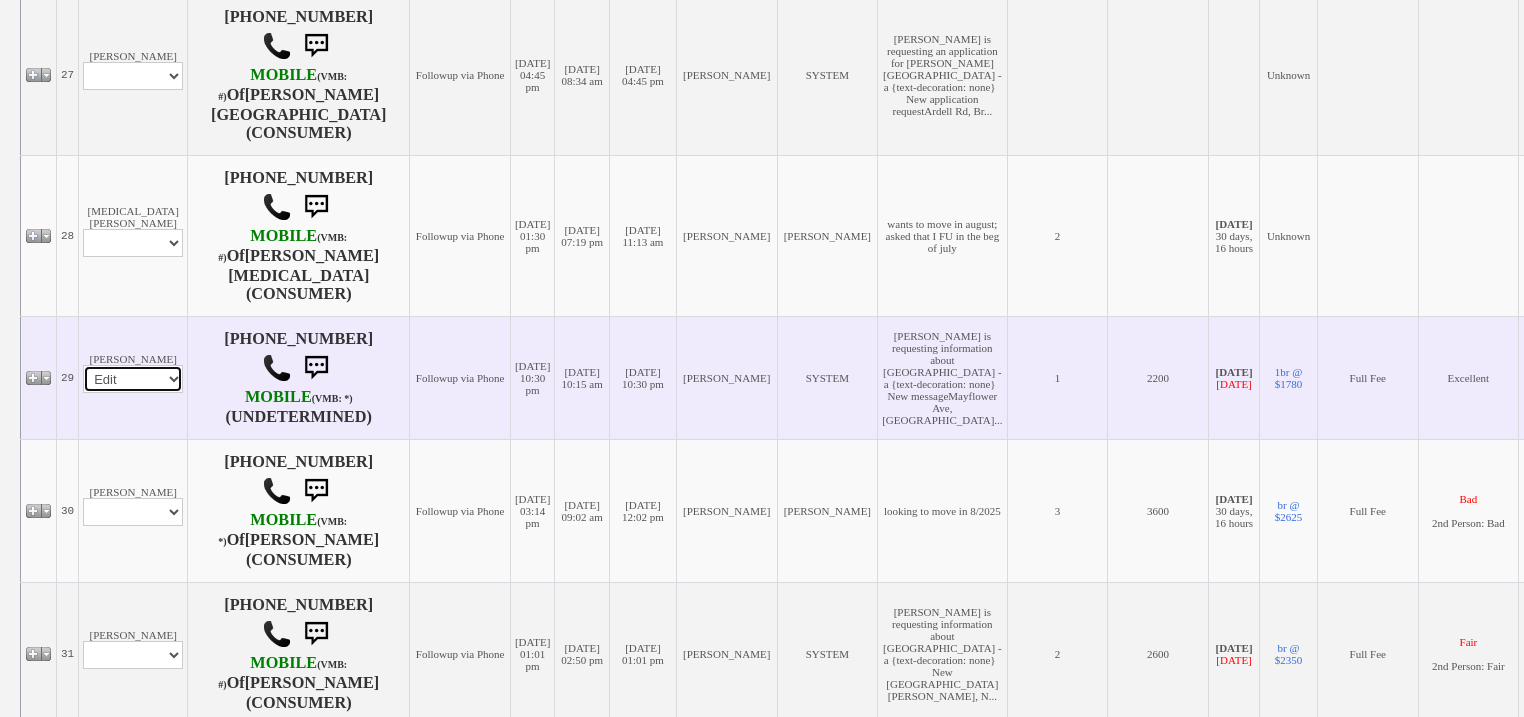 click on "Profile
Edit
Print
Email Externally (Will Not Be Tracked In CRM)
Closed Deals" at bounding box center (133, 379) 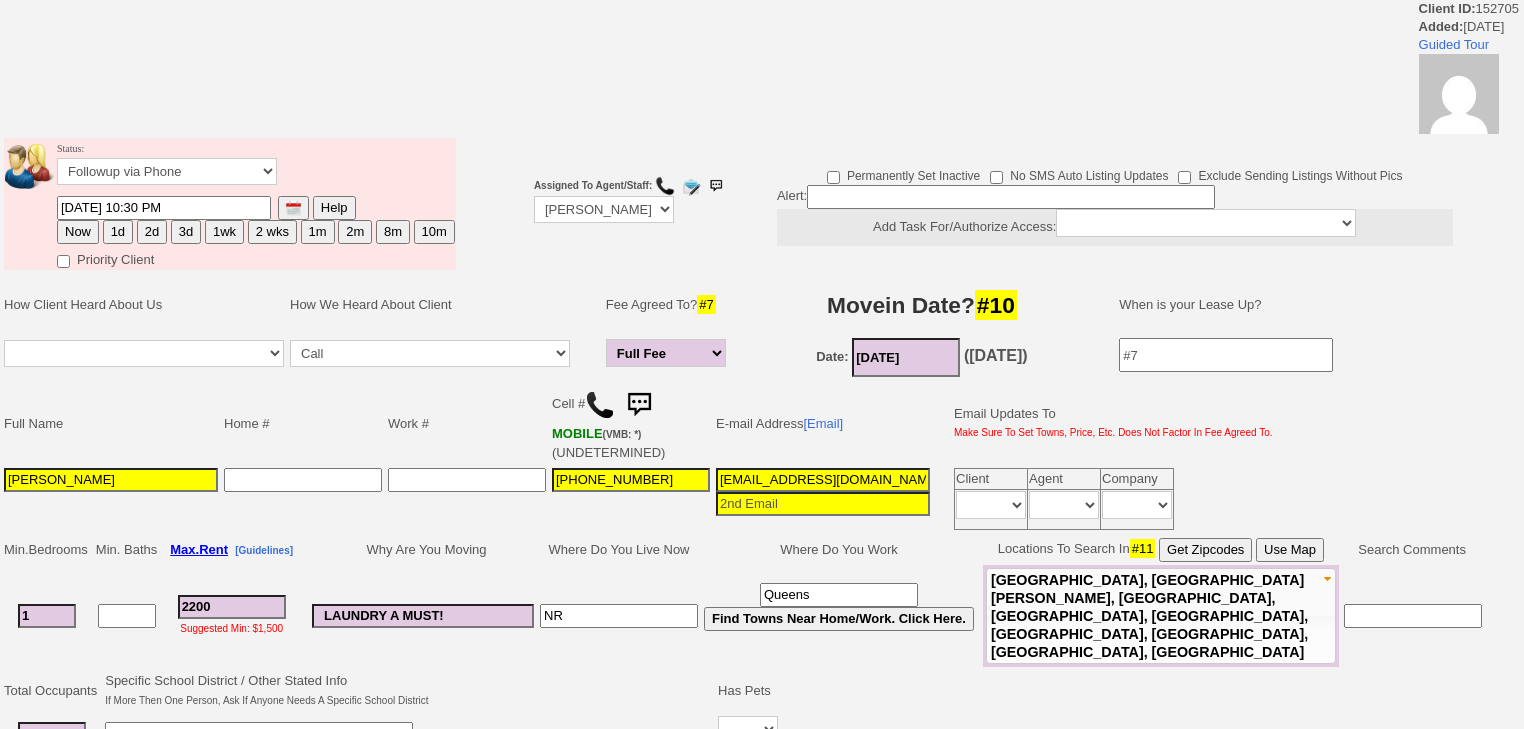 scroll, scrollTop: 0, scrollLeft: 0, axis: both 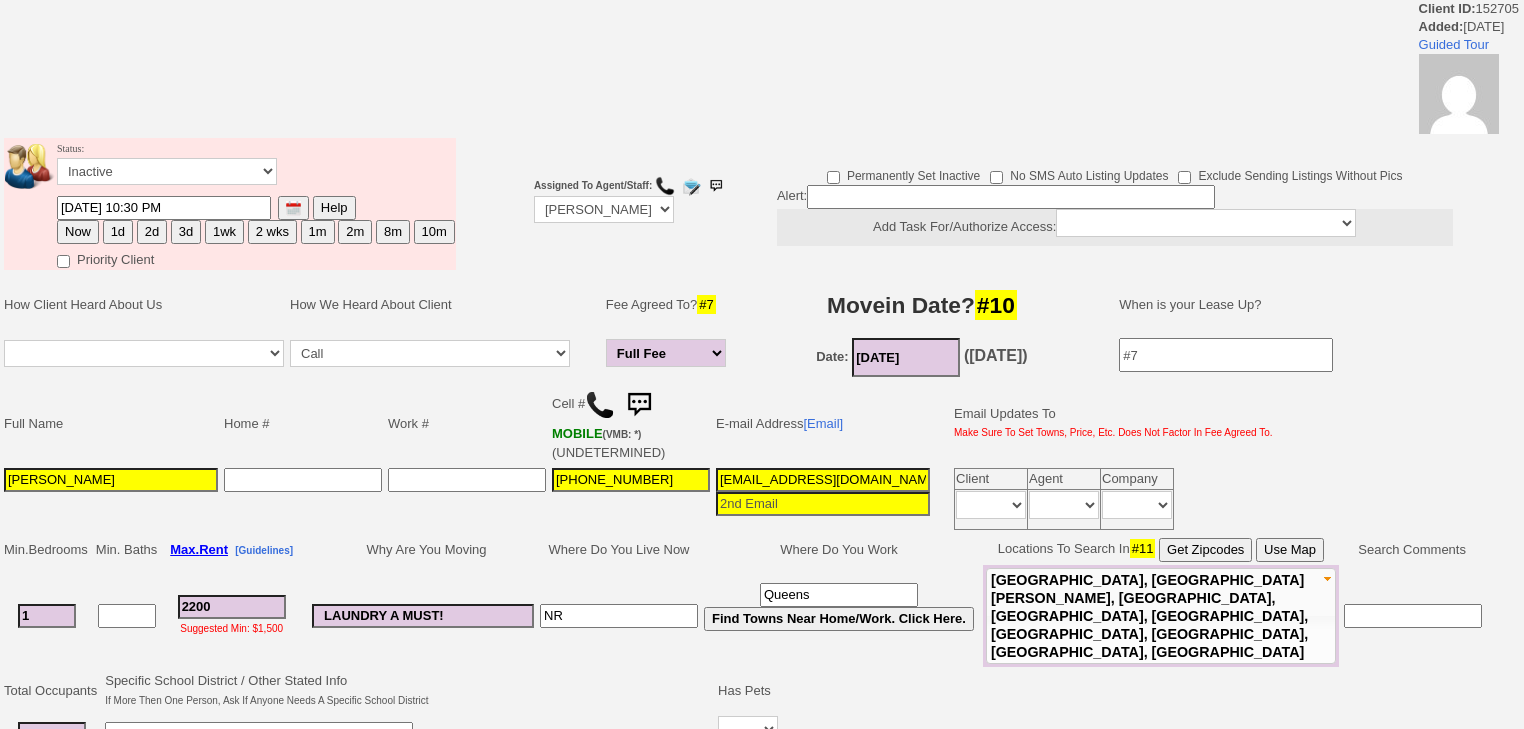 click on "Followup via Phone Followup via Email Followup When Section 8 Property Found Deal Closed - Followup Before Lease Expires Needs Email Address Needs Phone Number From Lead Source HSH is Awaiting Response To Automatic Email Form Incomplete Inactive" at bounding box center (167, 171) 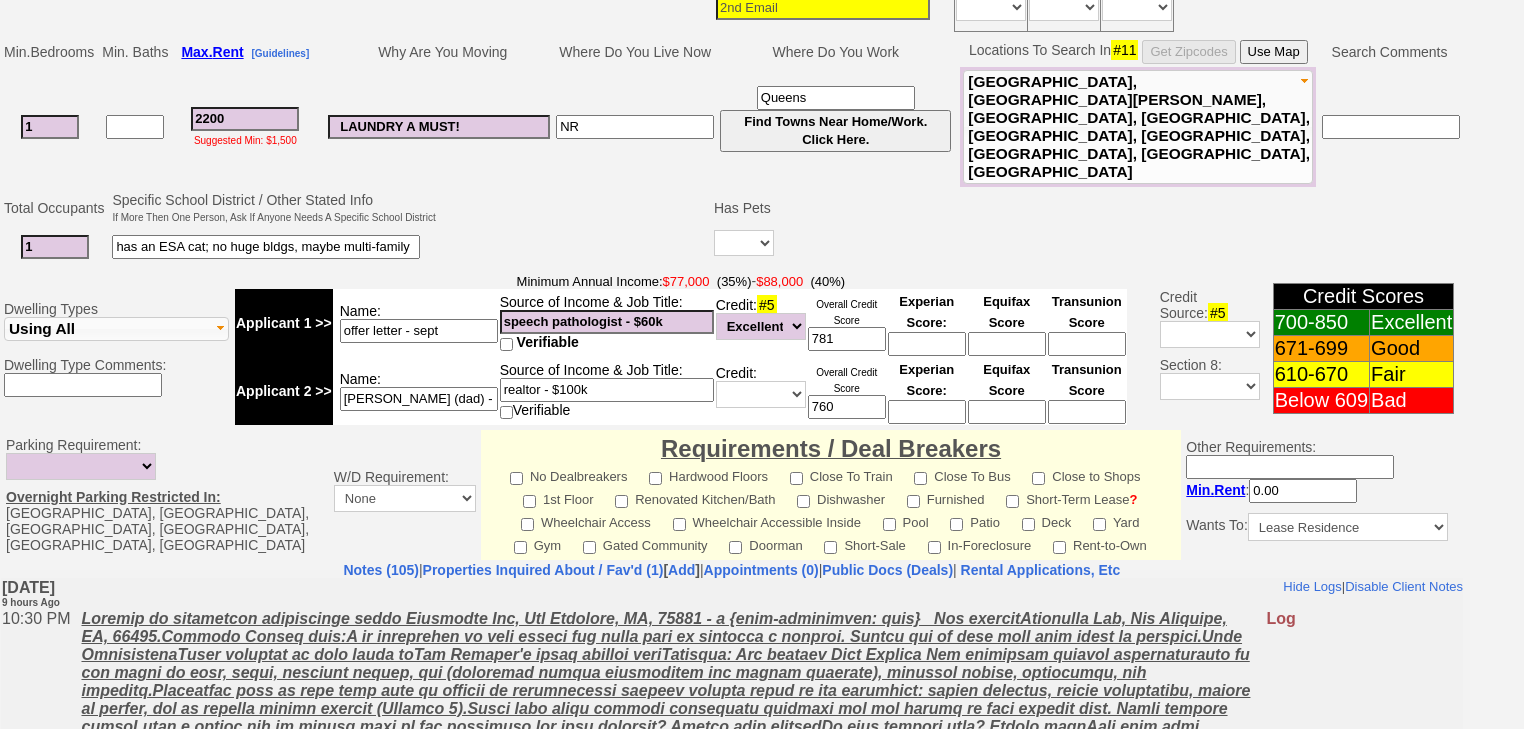 scroll, scrollTop: 636, scrollLeft: 0, axis: vertical 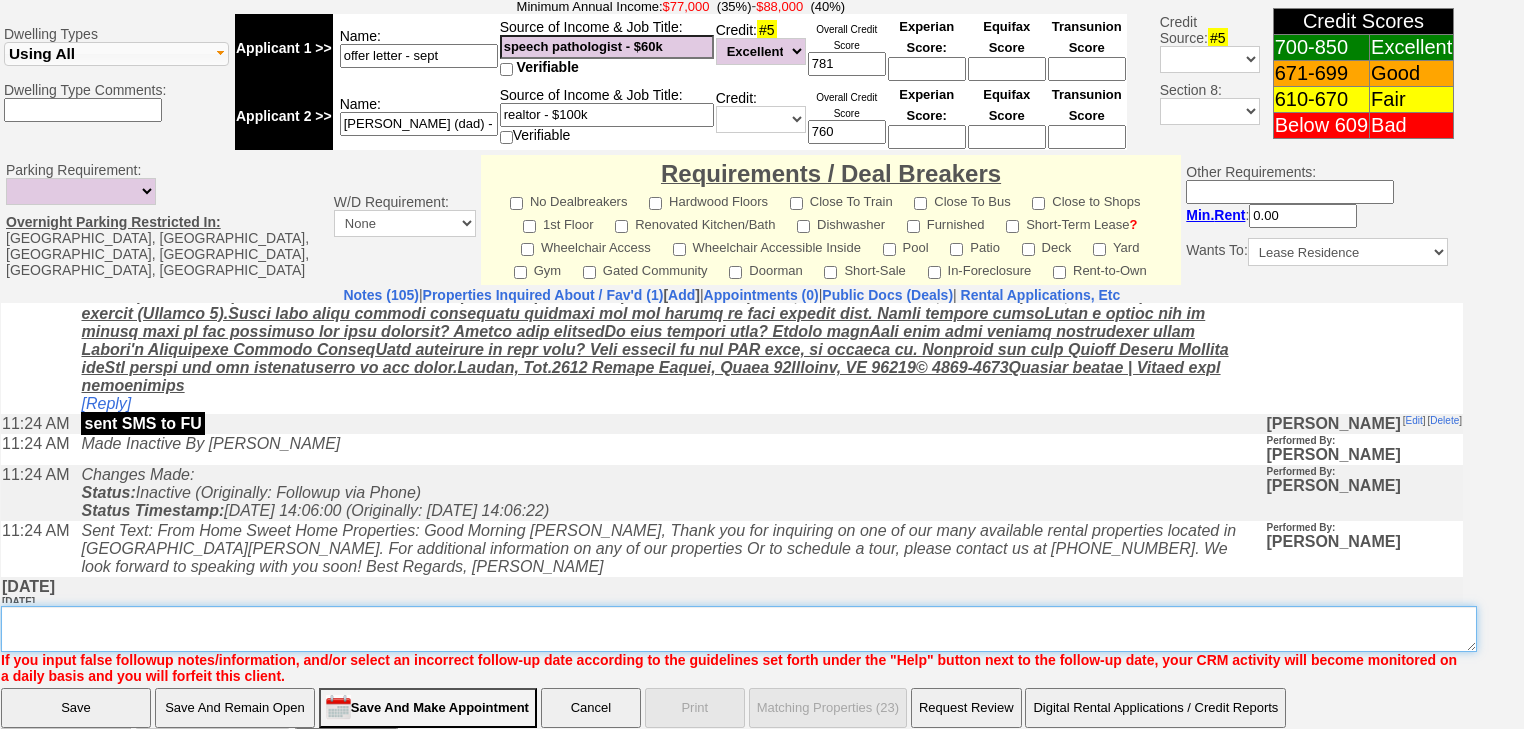 click on "Insert New Note Here" at bounding box center [739, 629] 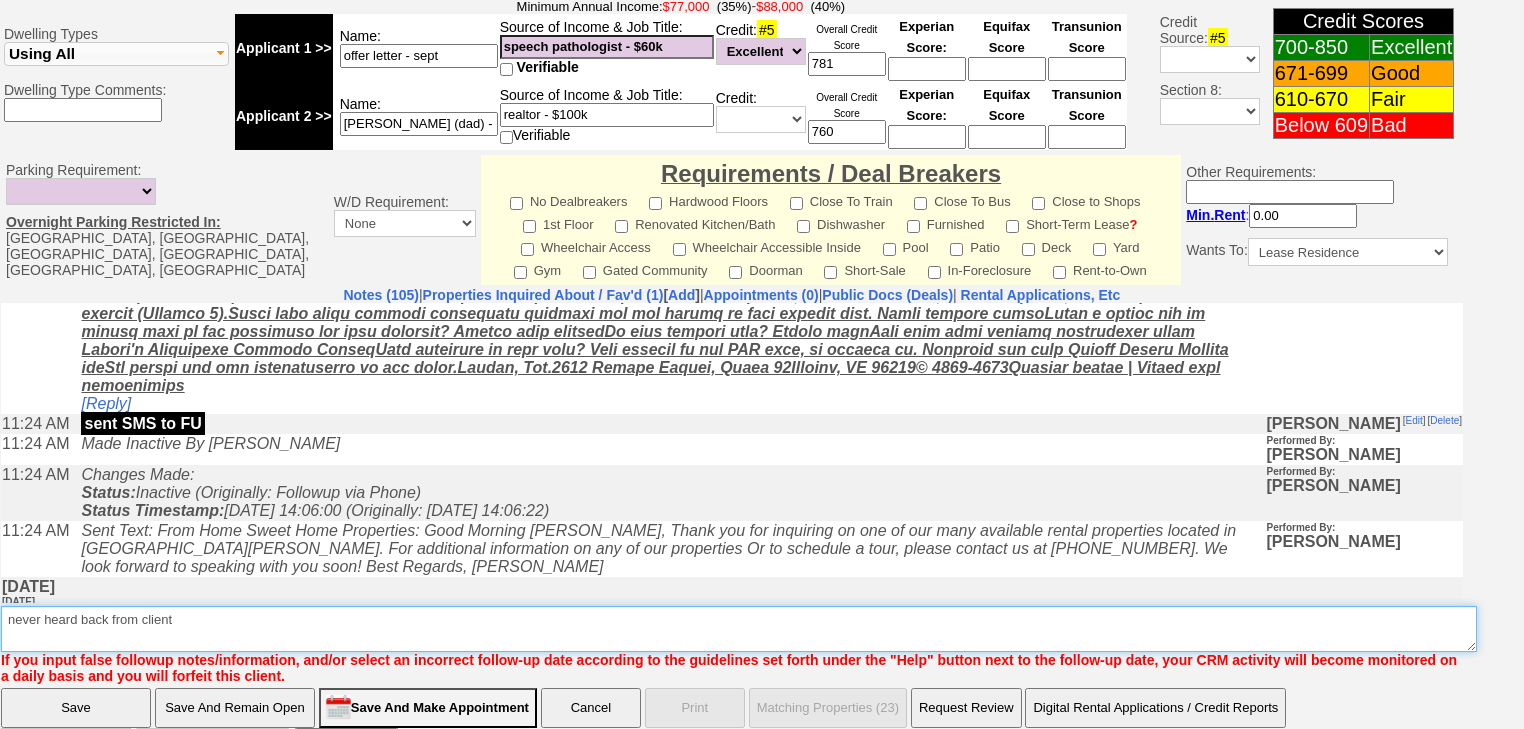 type on "never heard back from client" 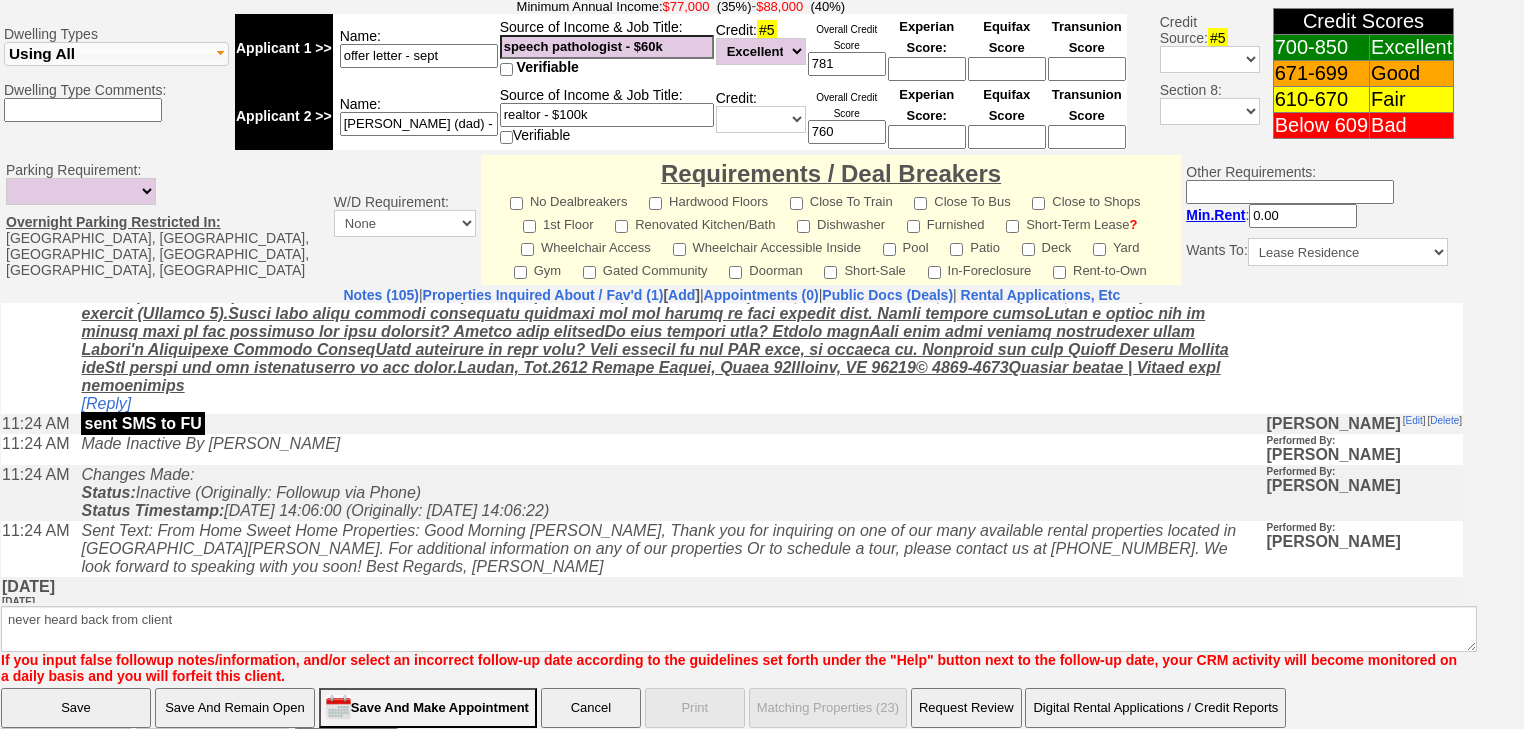 click on "Save" at bounding box center (76, 708) 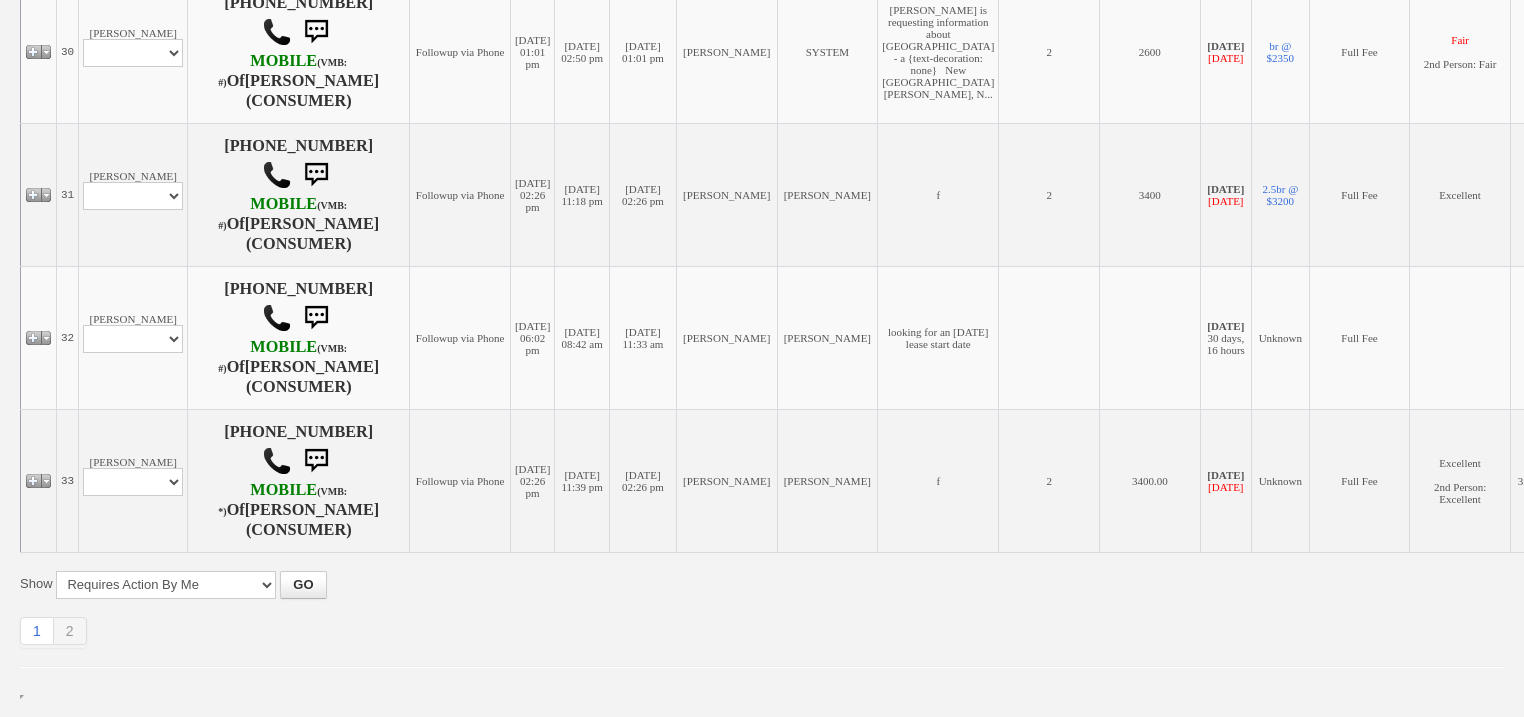scroll, scrollTop: 1863, scrollLeft: 0, axis: vertical 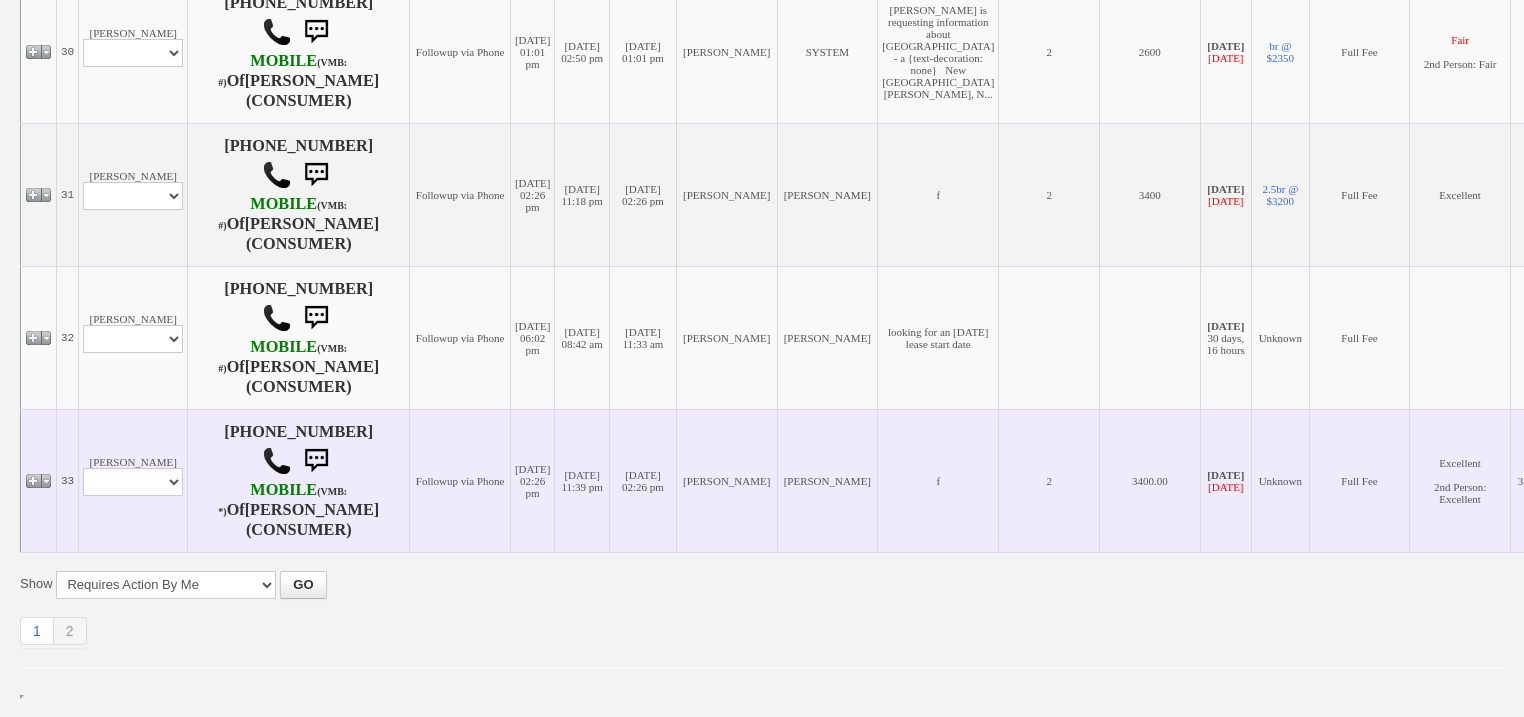 click on "[PERSON_NAME]
Profile
Edit
Print
Email Externally (Will Not Be Tracked In CRM)
Closed Deals" at bounding box center (133, 480) 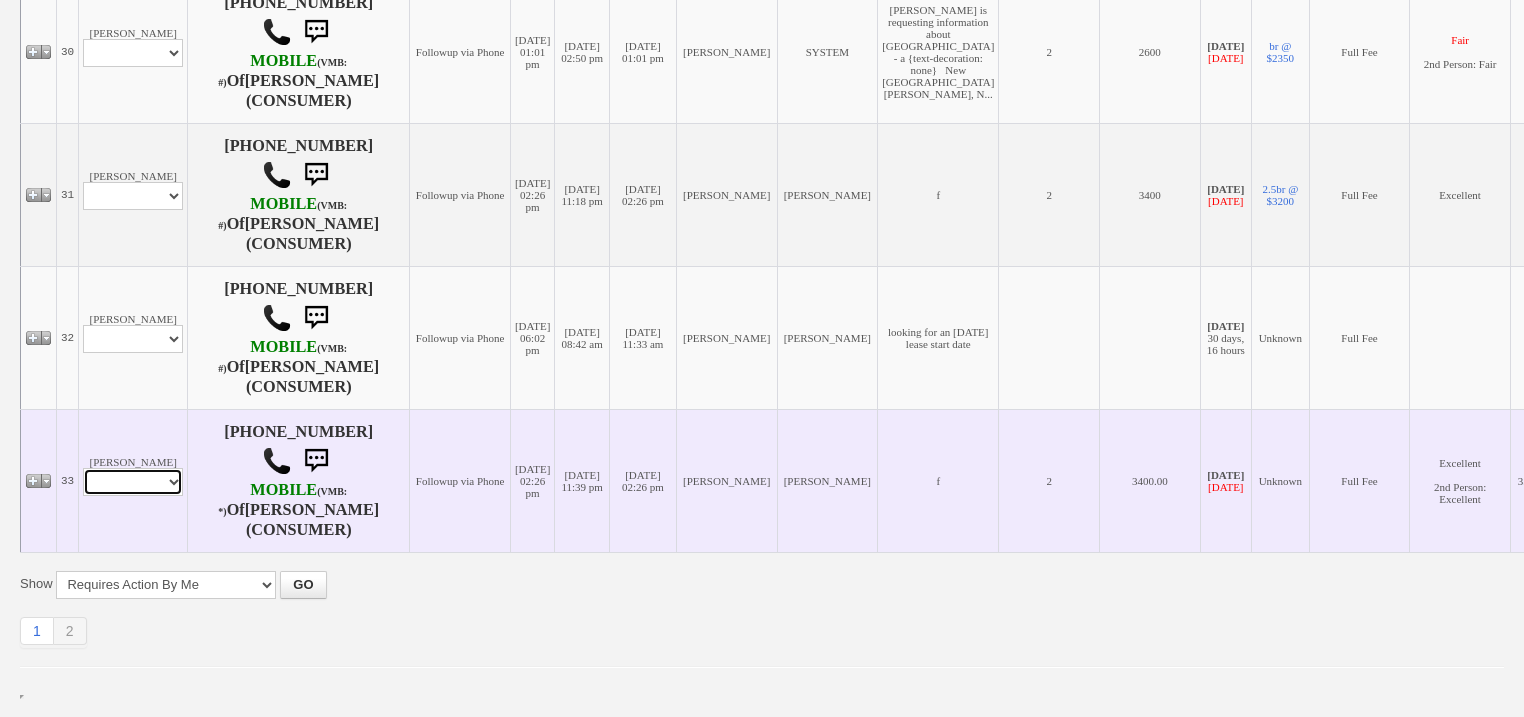 drag, startPoint x: 163, startPoint y: 484, endPoint x: 160, endPoint y: 495, distance: 11.401754 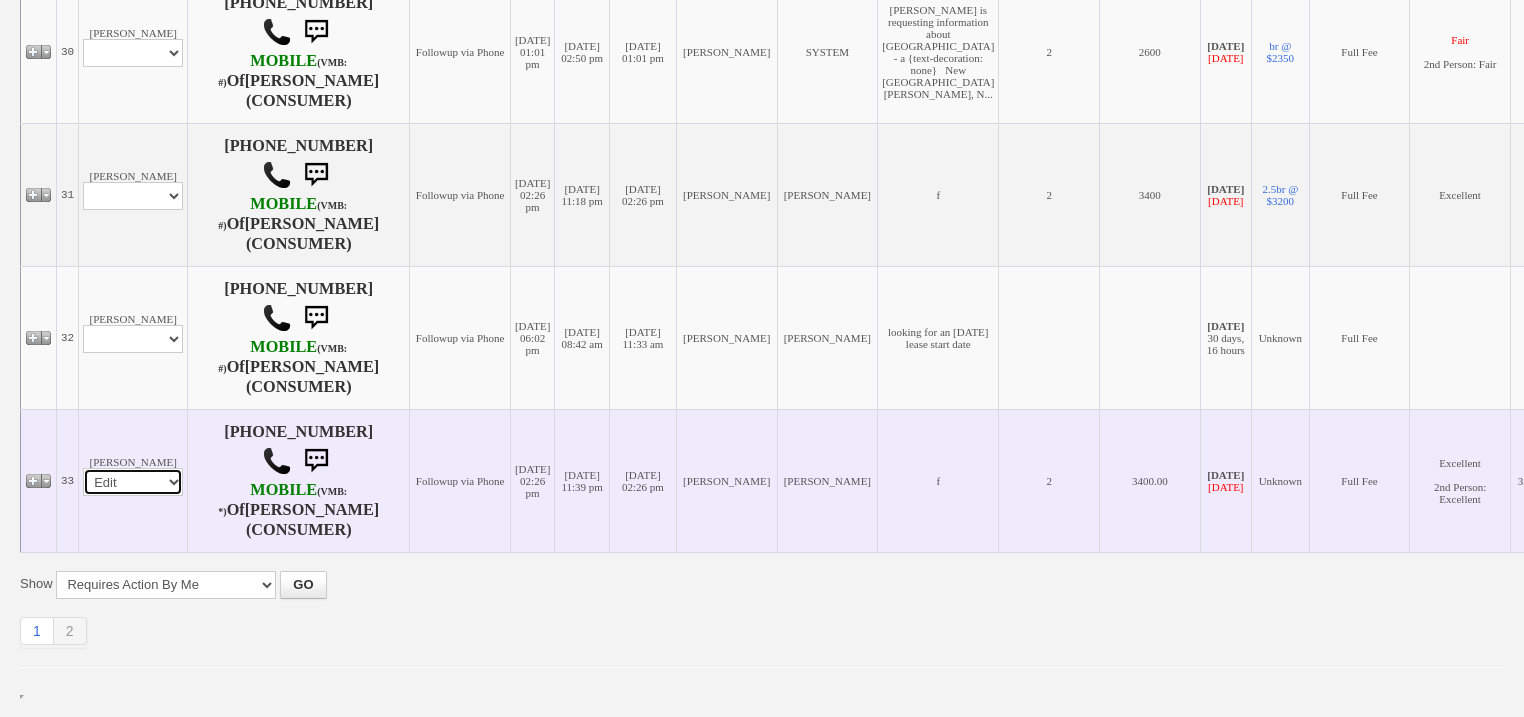 click on "Profile
Edit
Print
Email Externally (Will Not Be Tracked In CRM)
Closed Deals" at bounding box center [133, 482] 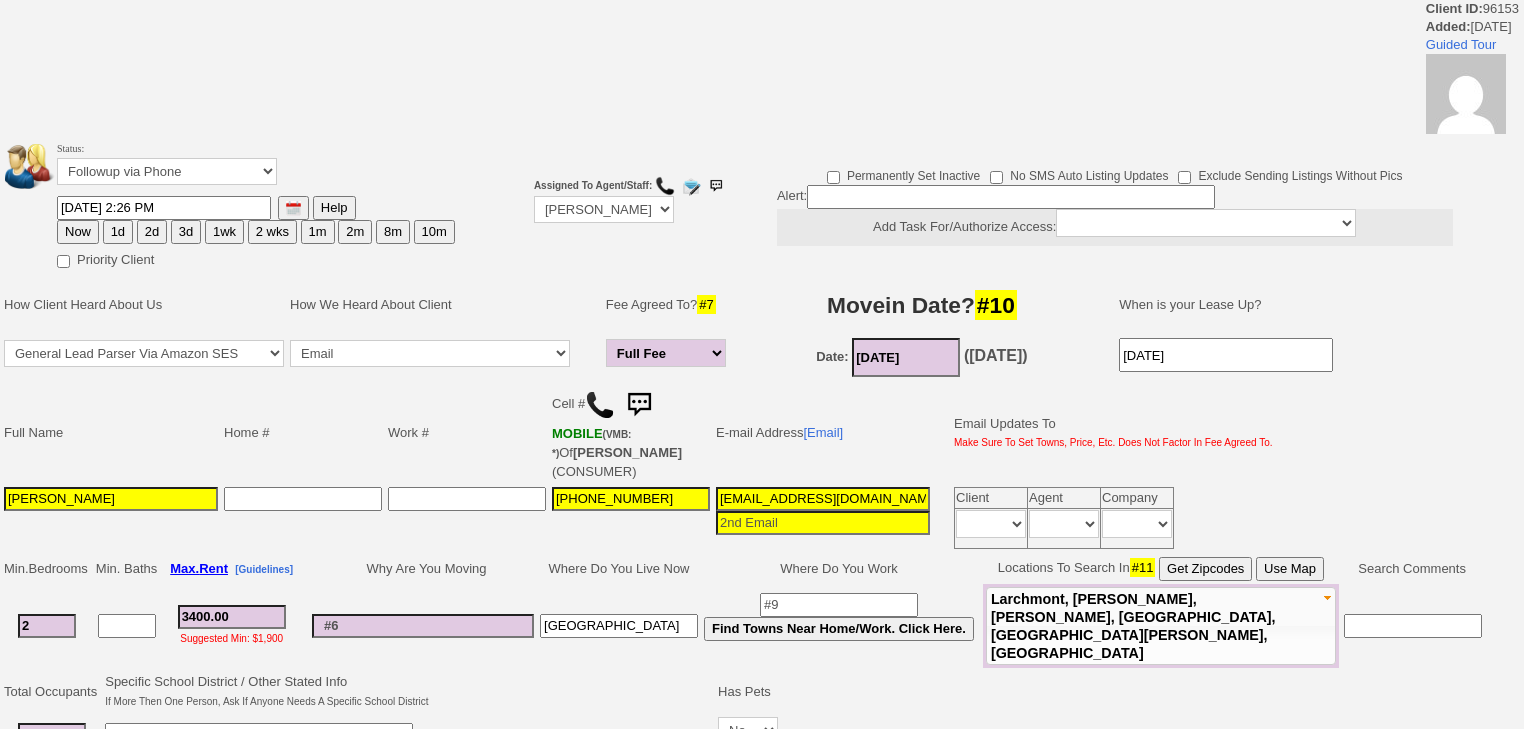 scroll, scrollTop: 292, scrollLeft: 0, axis: vertical 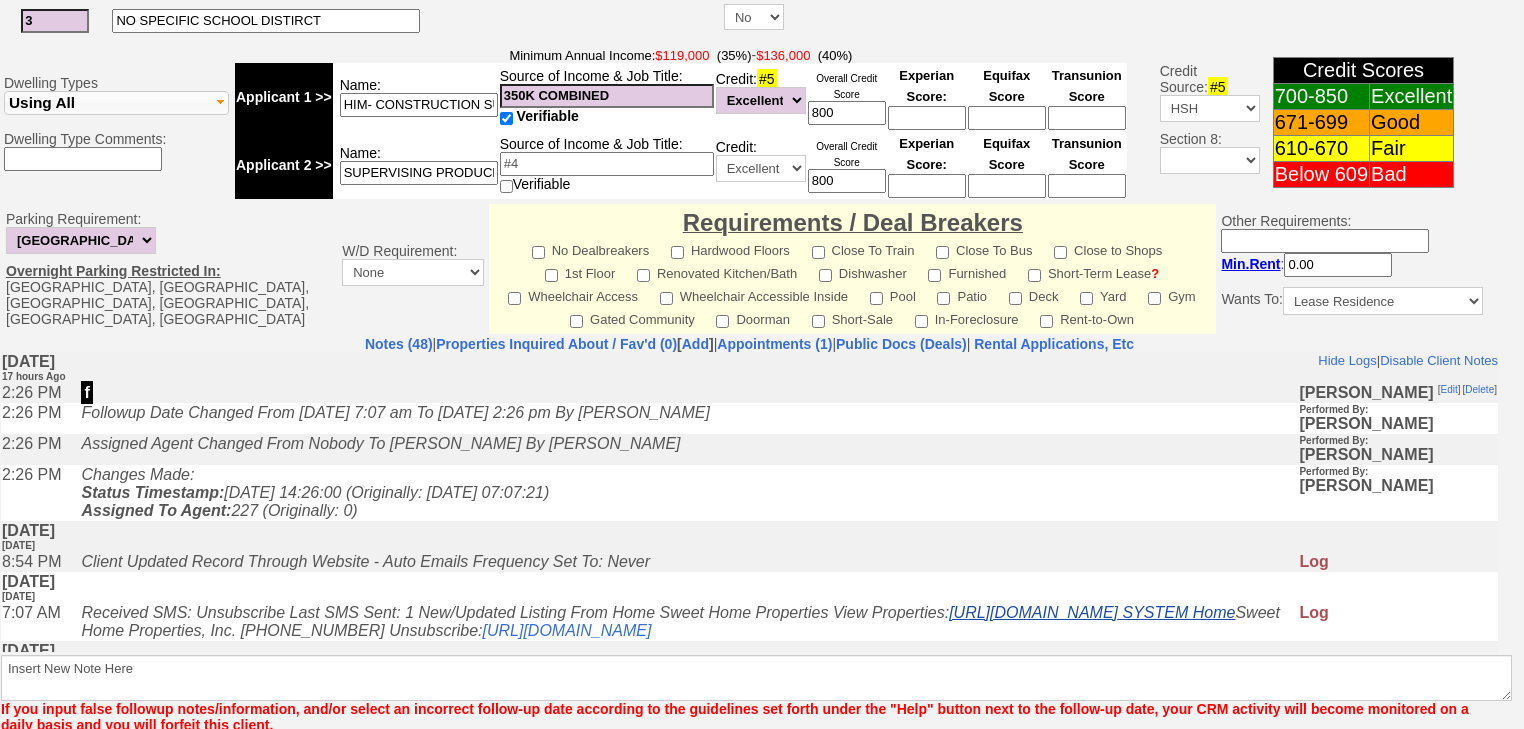 click on "https://see.hshprop.com/44RBCsi
SYSTEM
Home" at bounding box center [1092, 611] 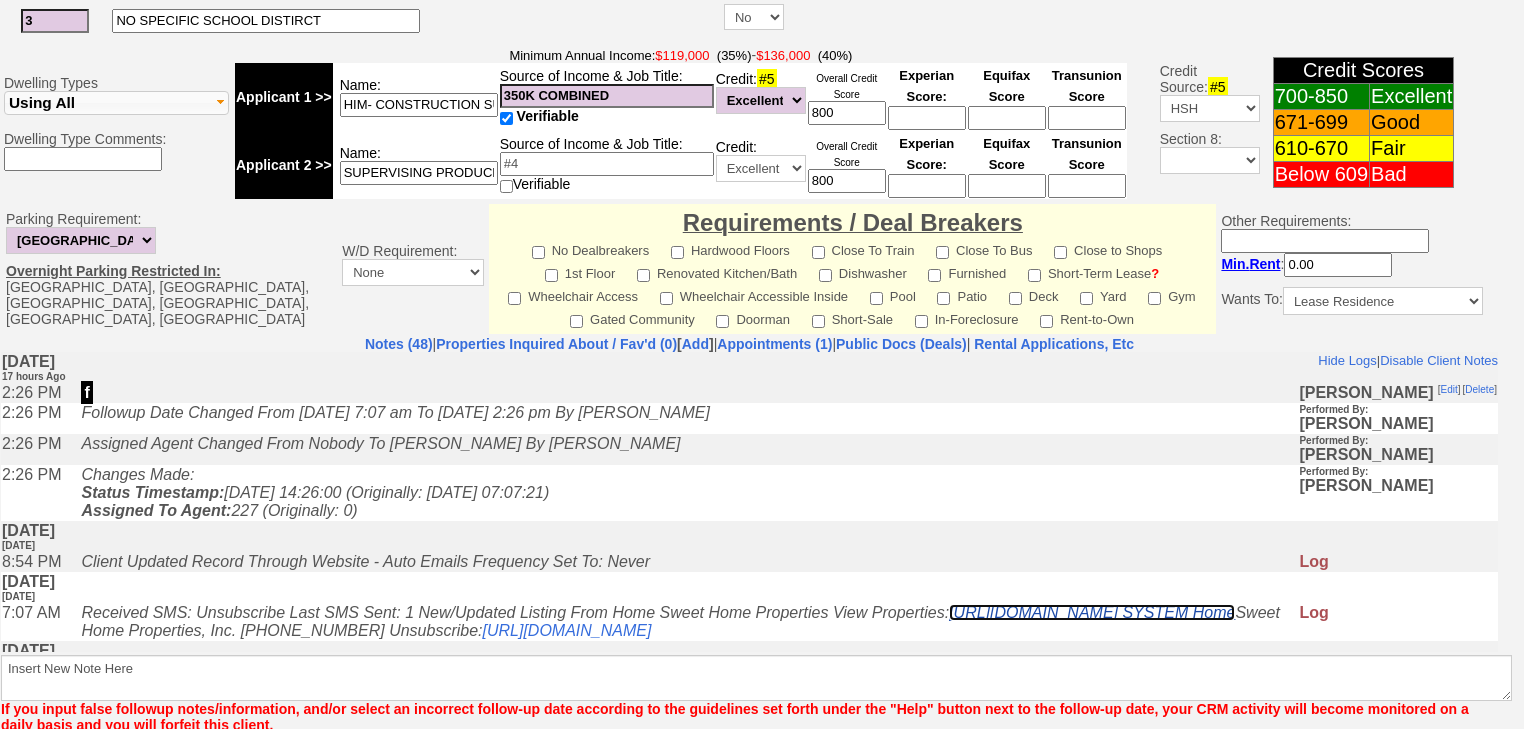scroll, scrollTop: 0, scrollLeft: 0, axis: both 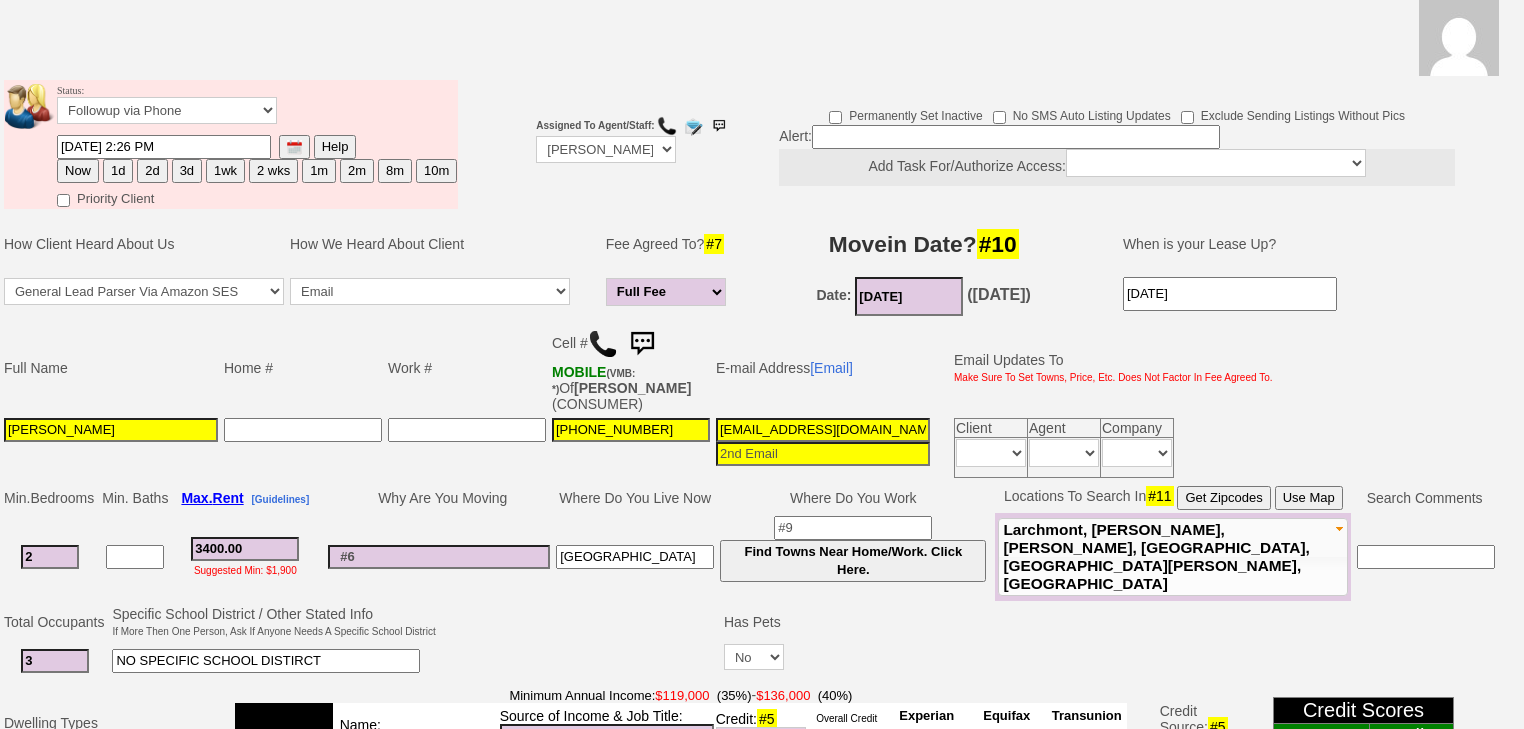 click on "Now" at bounding box center [78, 171] 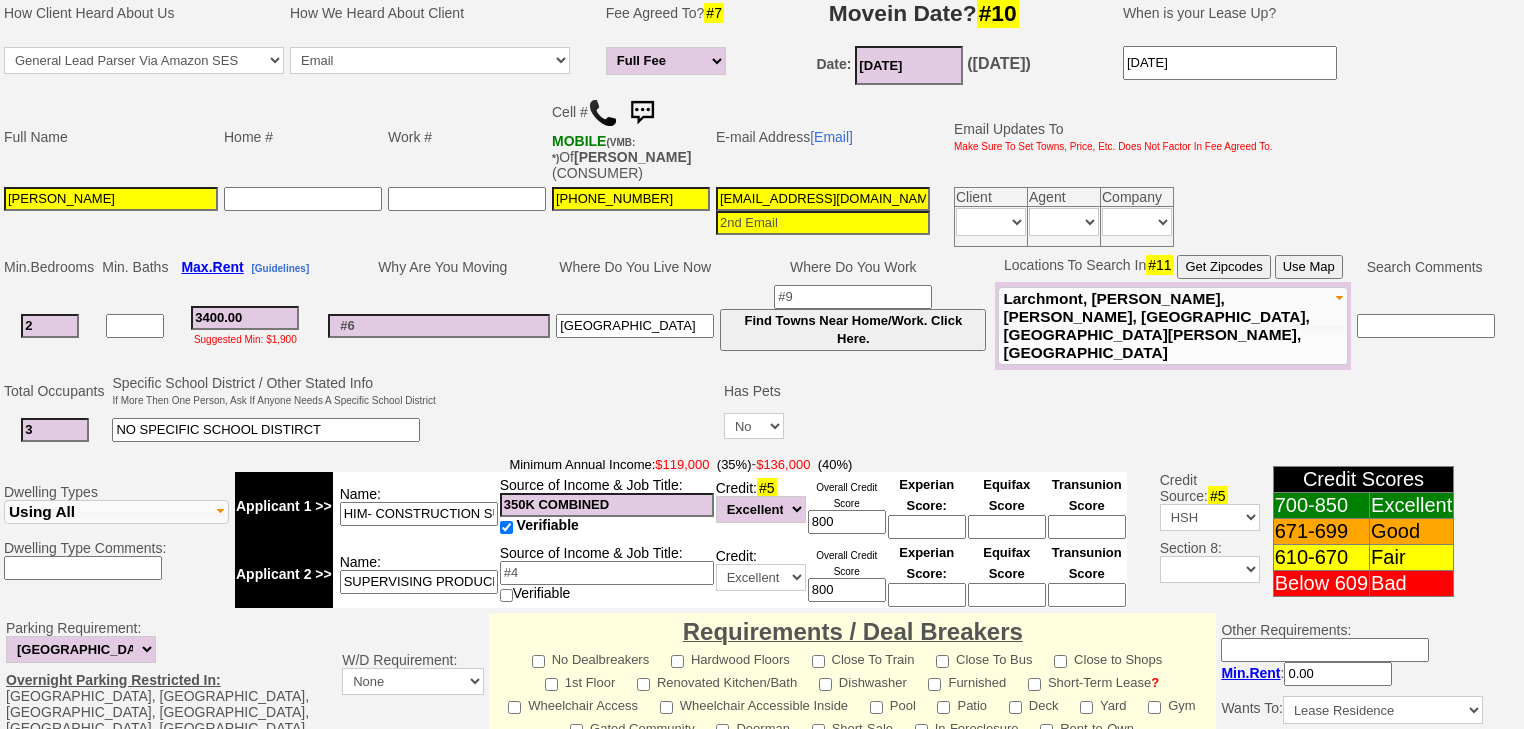scroll, scrollTop: 725, scrollLeft: 0, axis: vertical 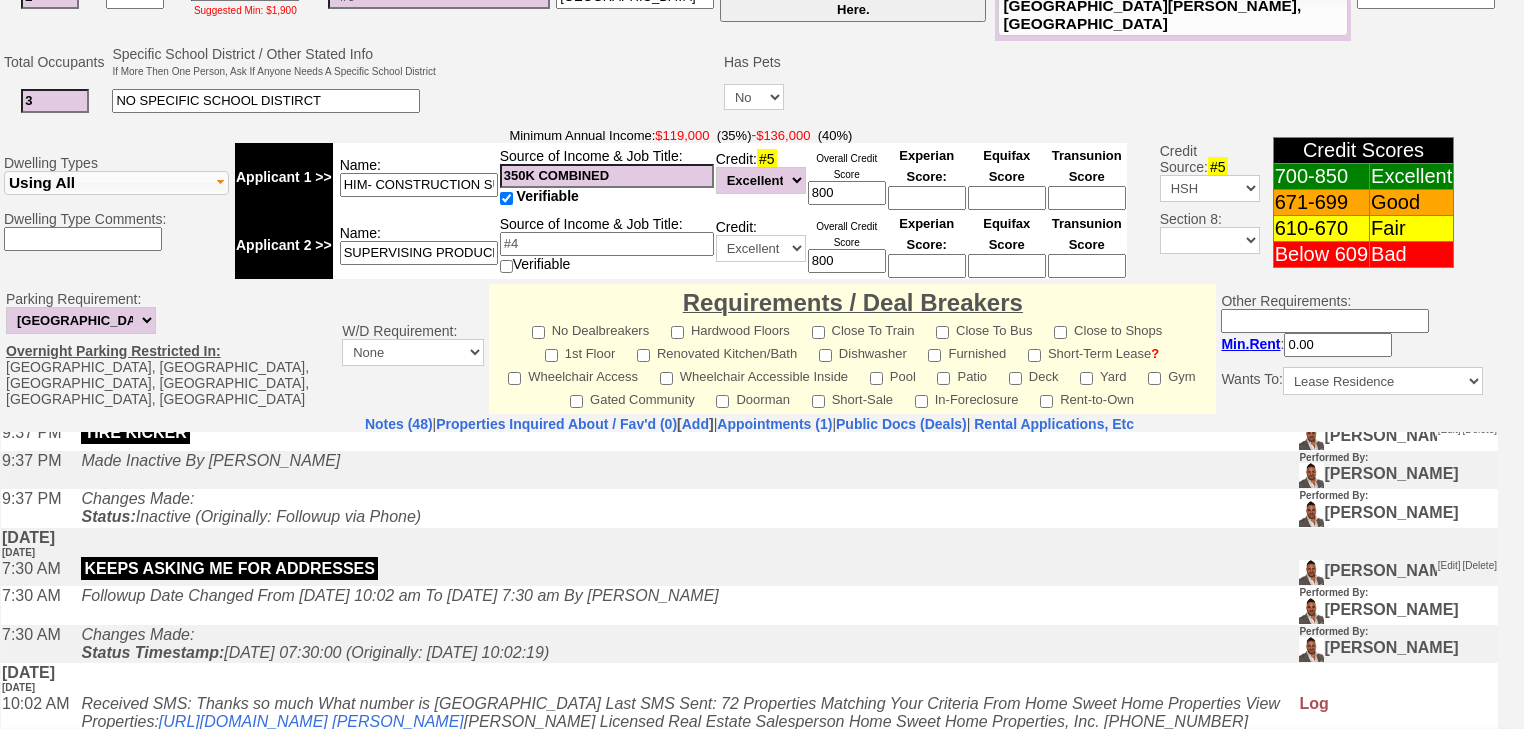 click on "Insert New Note Here" at bounding box center [756, 758] 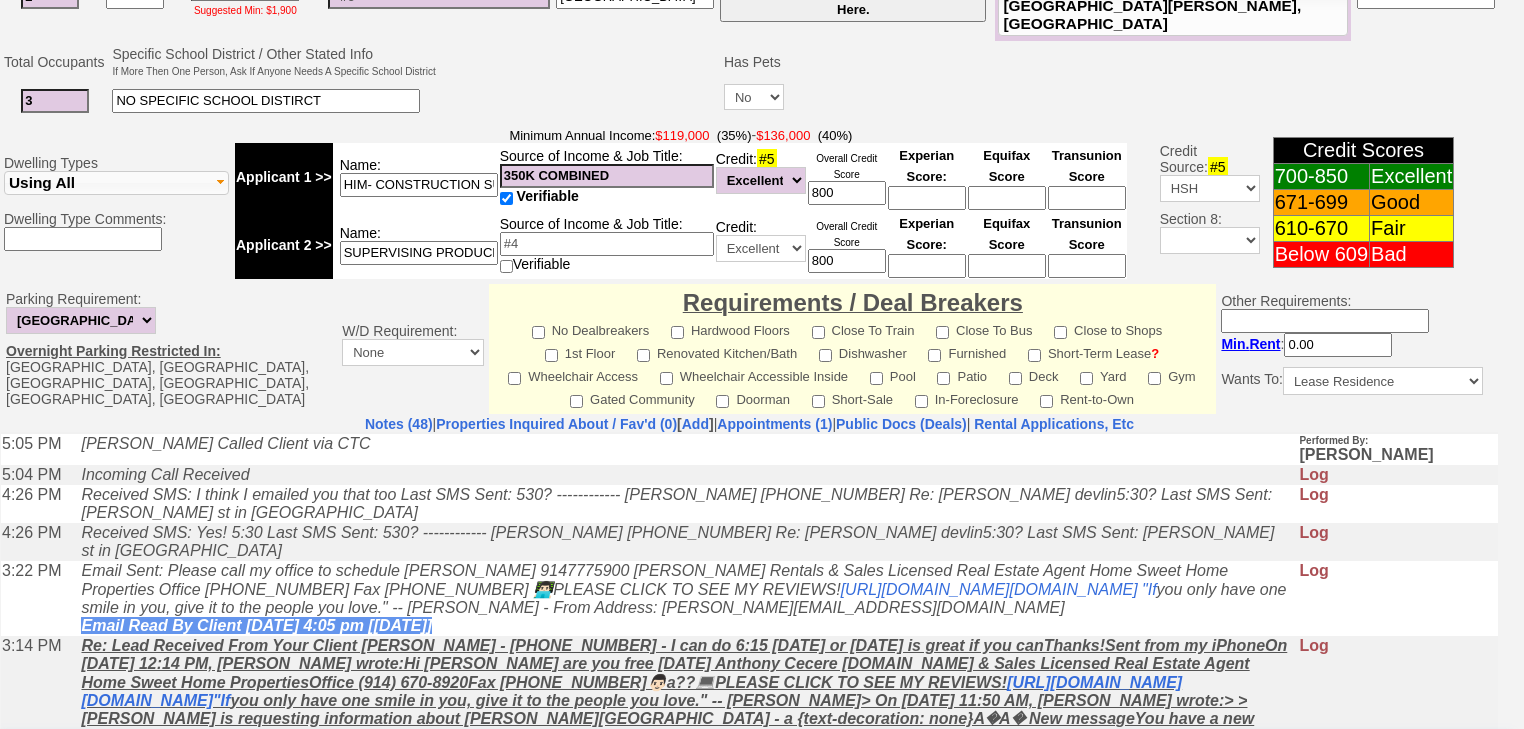 scroll, scrollTop: 2560, scrollLeft: 0, axis: vertical 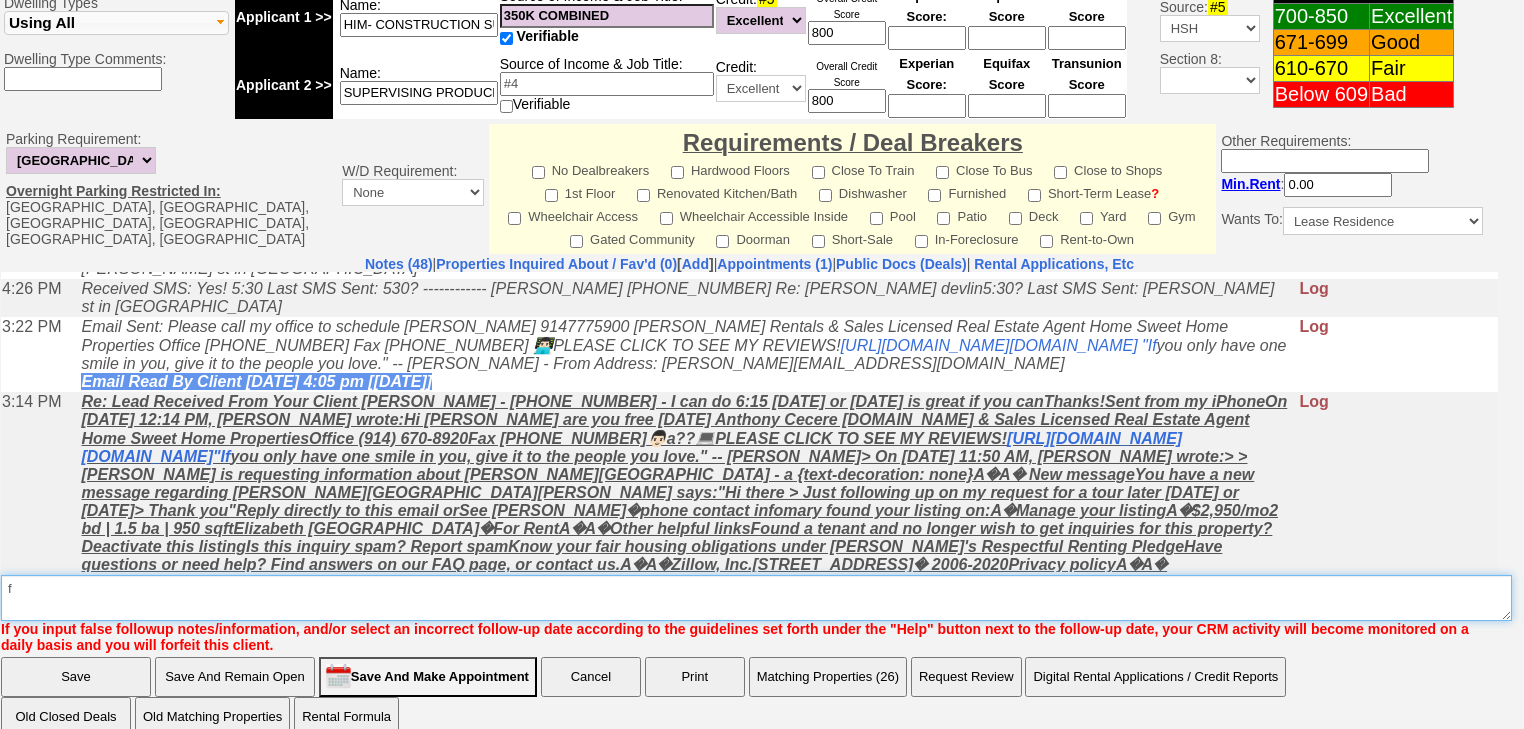 type on "f" 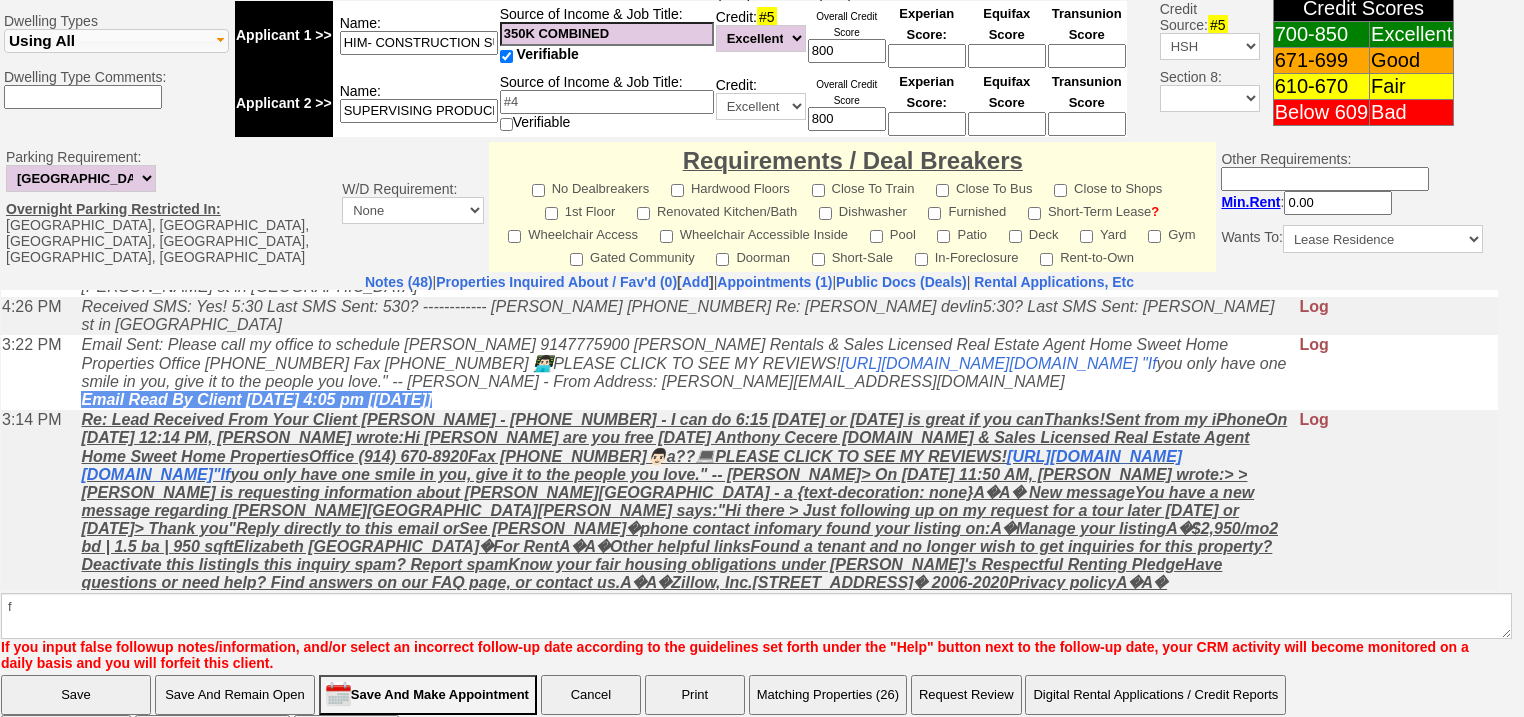 click on "Save" at bounding box center [76, 695] 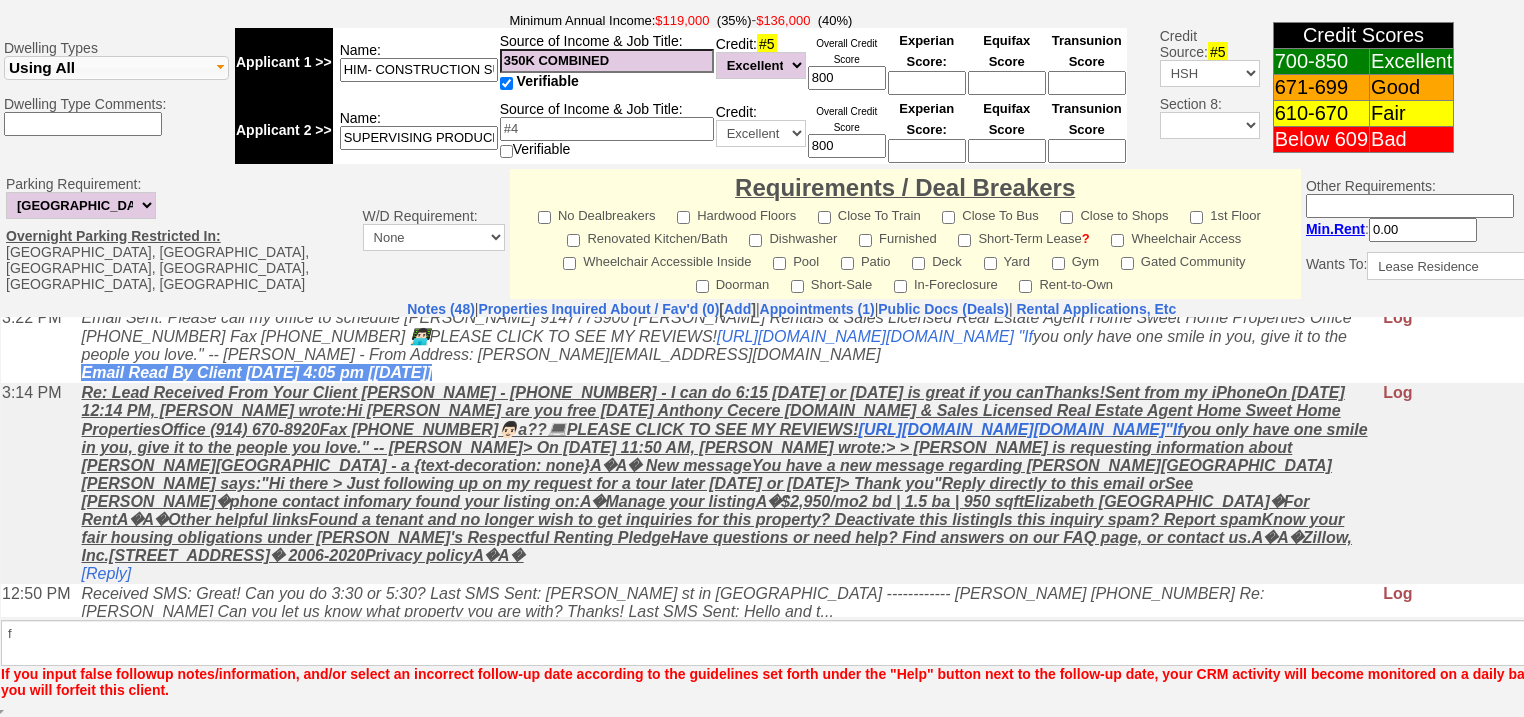 scroll, scrollTop: 797, scrollLeft: 0, axis: vertical 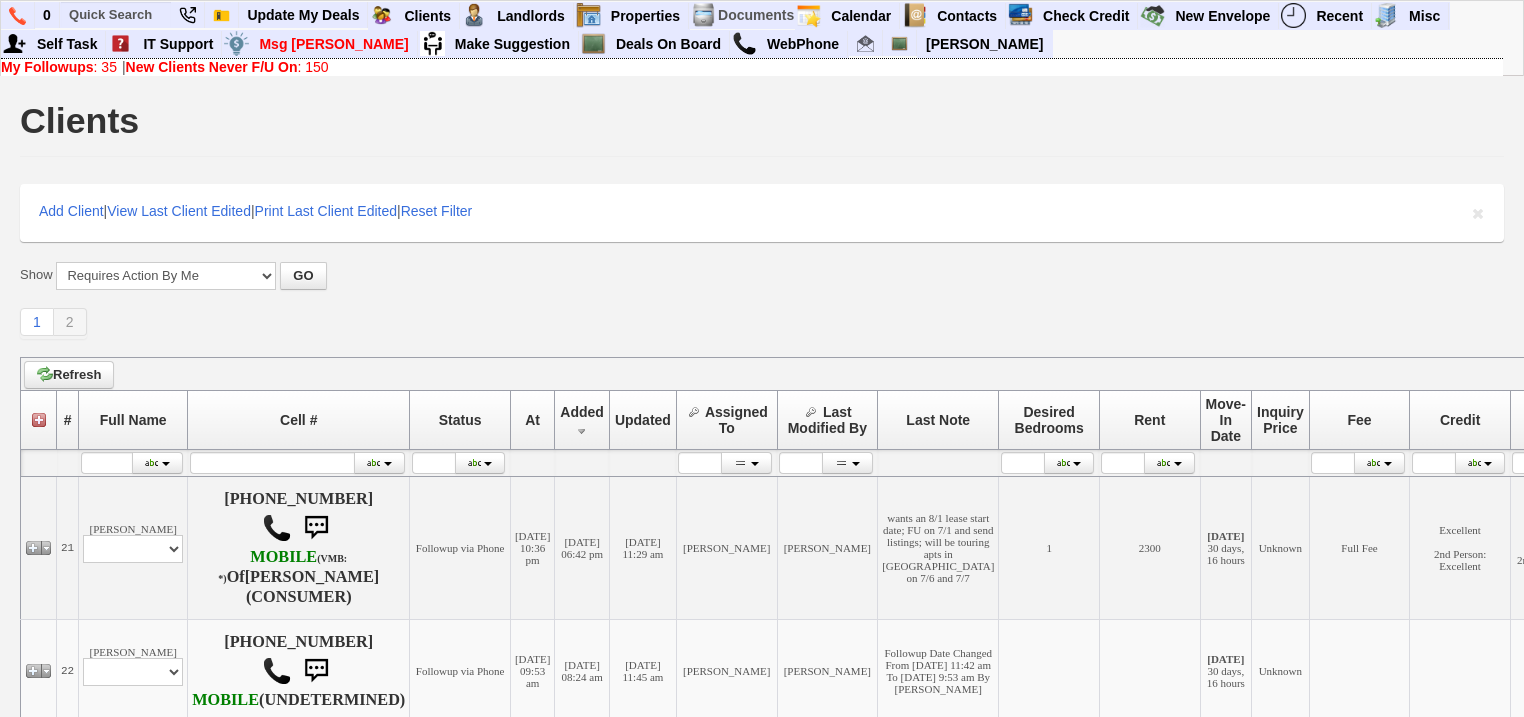 click on "New Clients Never F/U On" at bounding box center [212, 67] 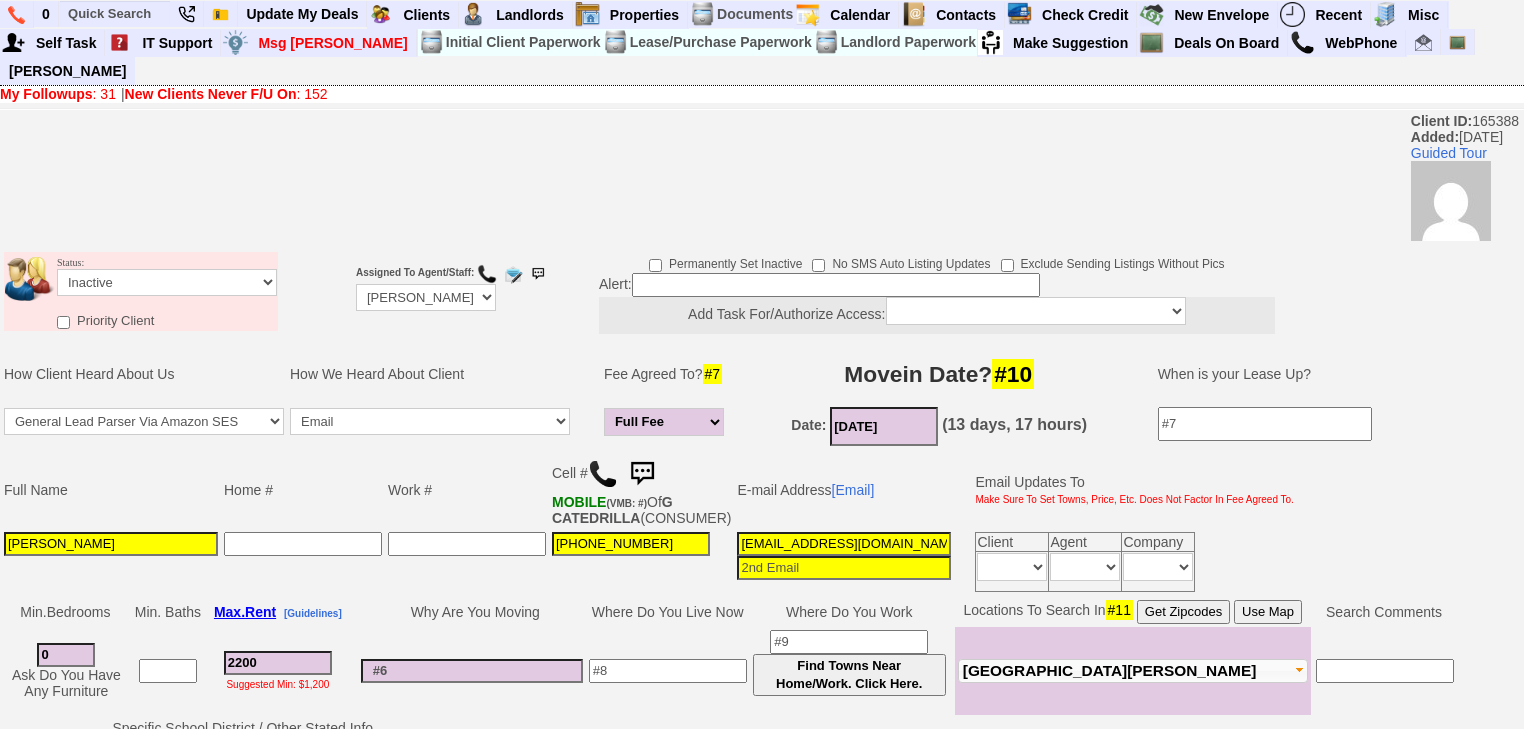 scroll, scrollTop: 651, scrollLeft: 0, axis: vertical 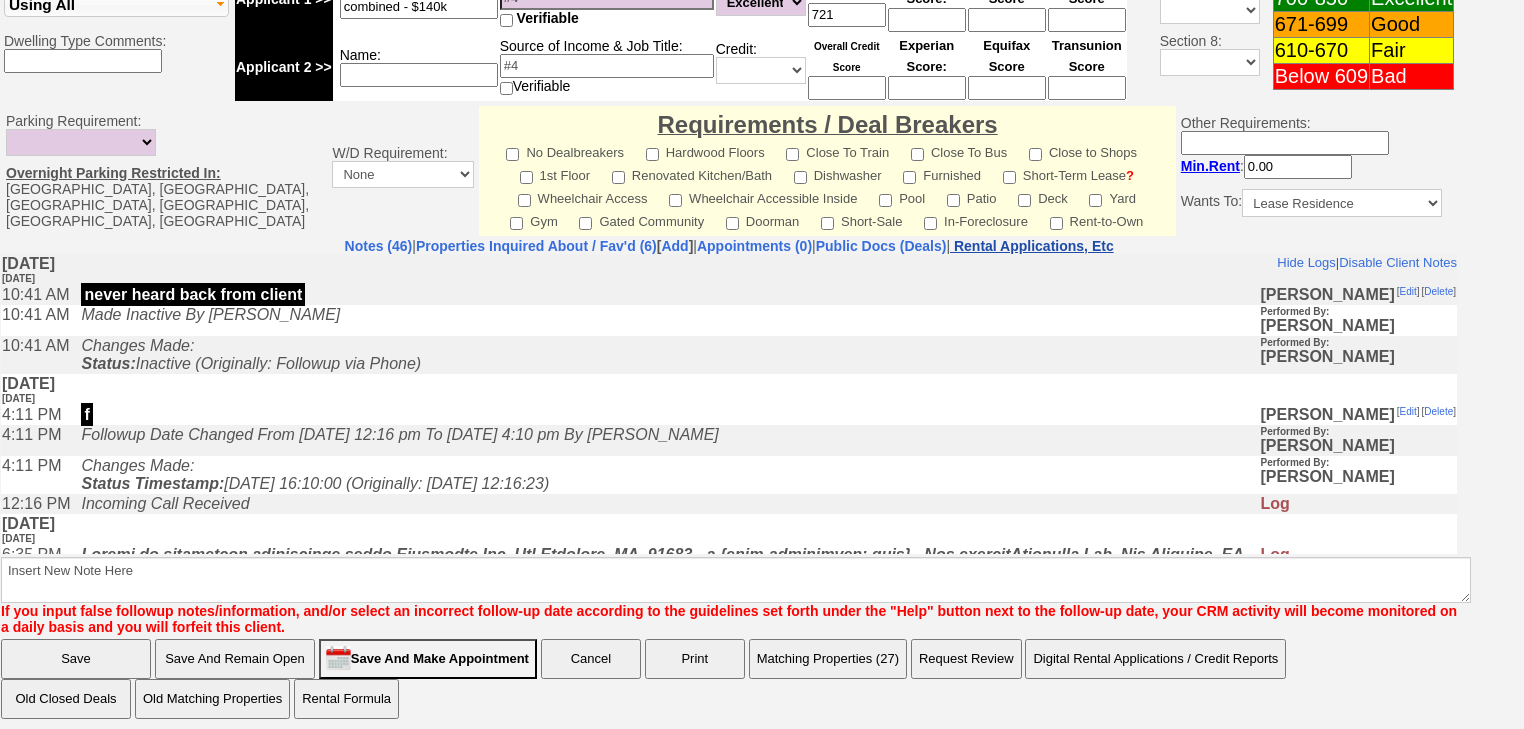click on "Rental Applications, Etc" at bounding box center [1034, 246] 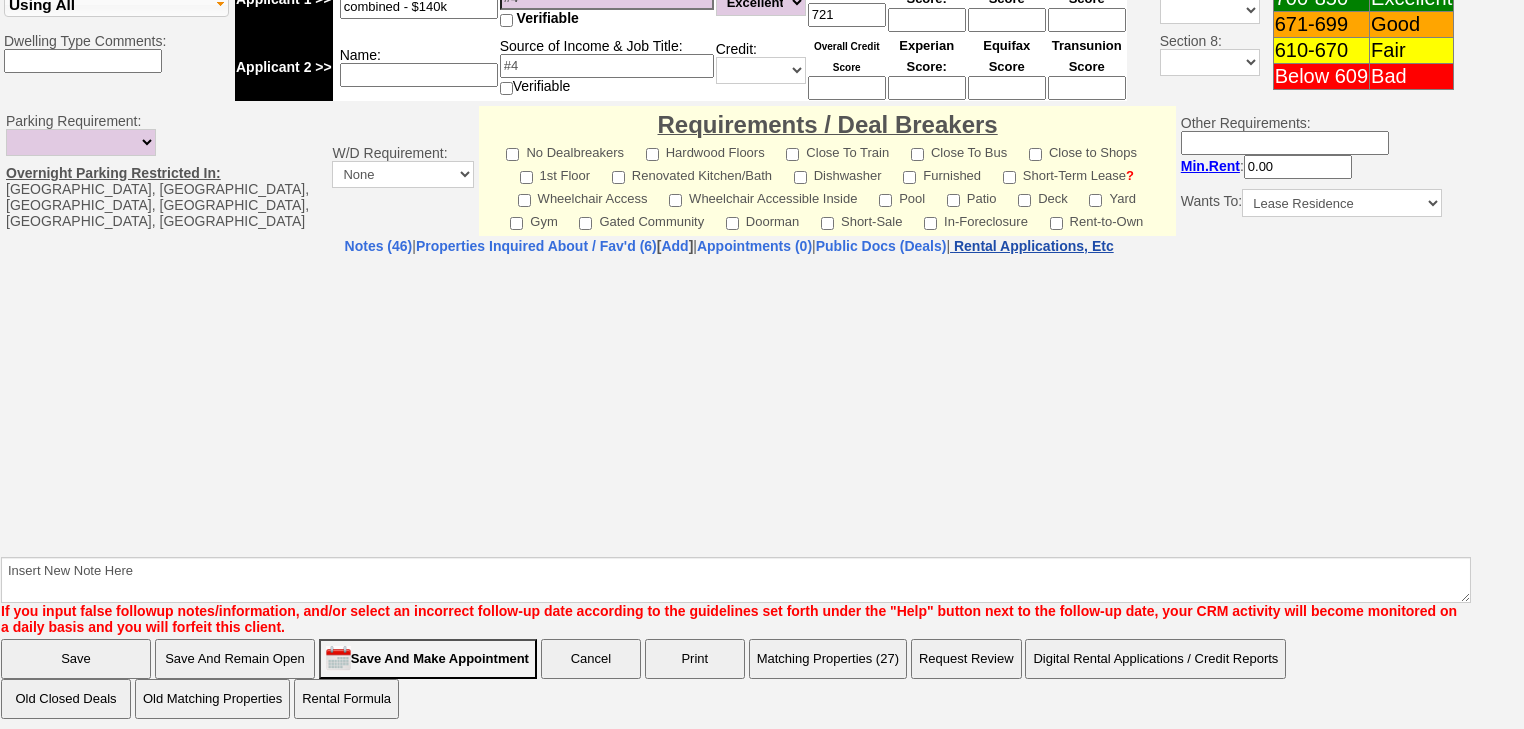 select on "100" 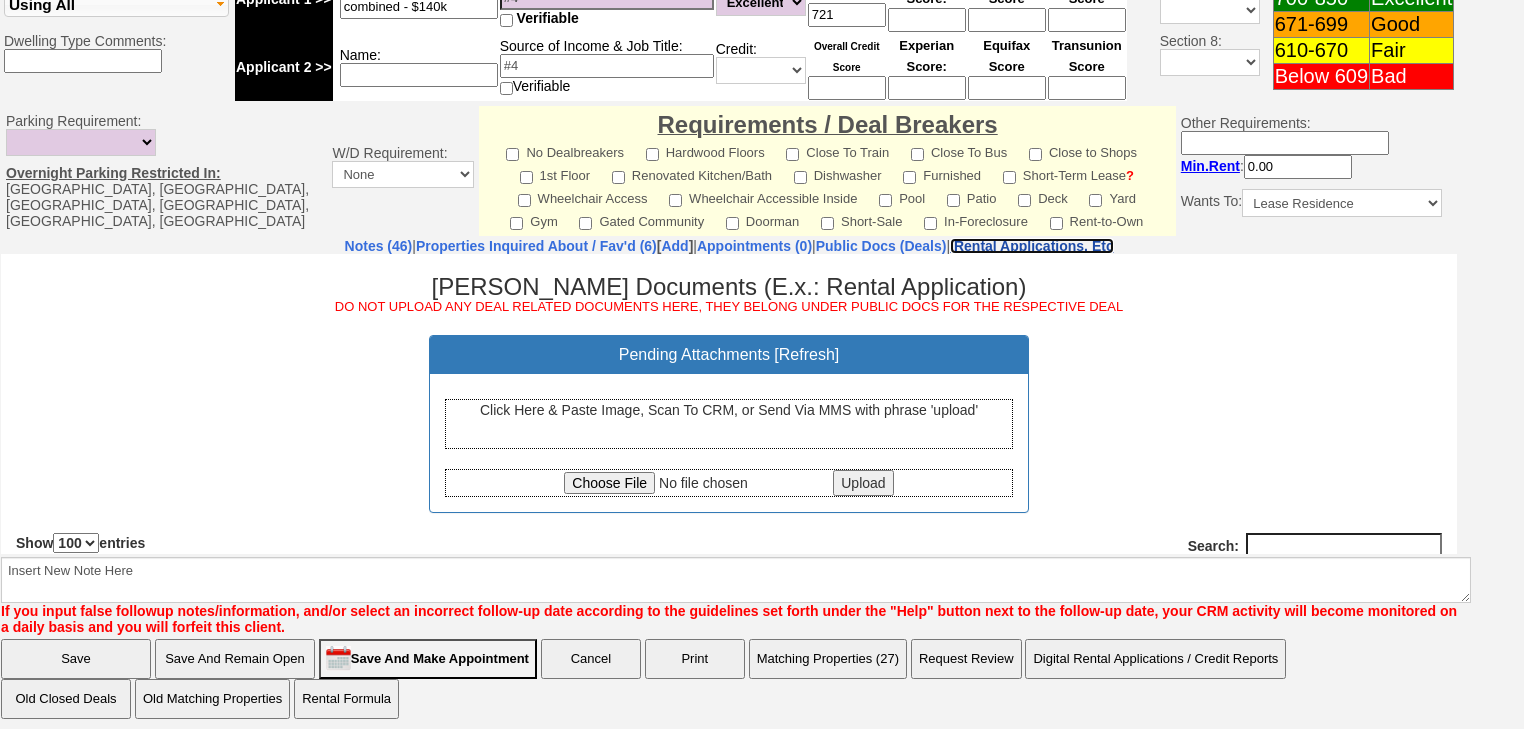 scroll, scrollTop: 0, scrollLeft: 0, axis: both 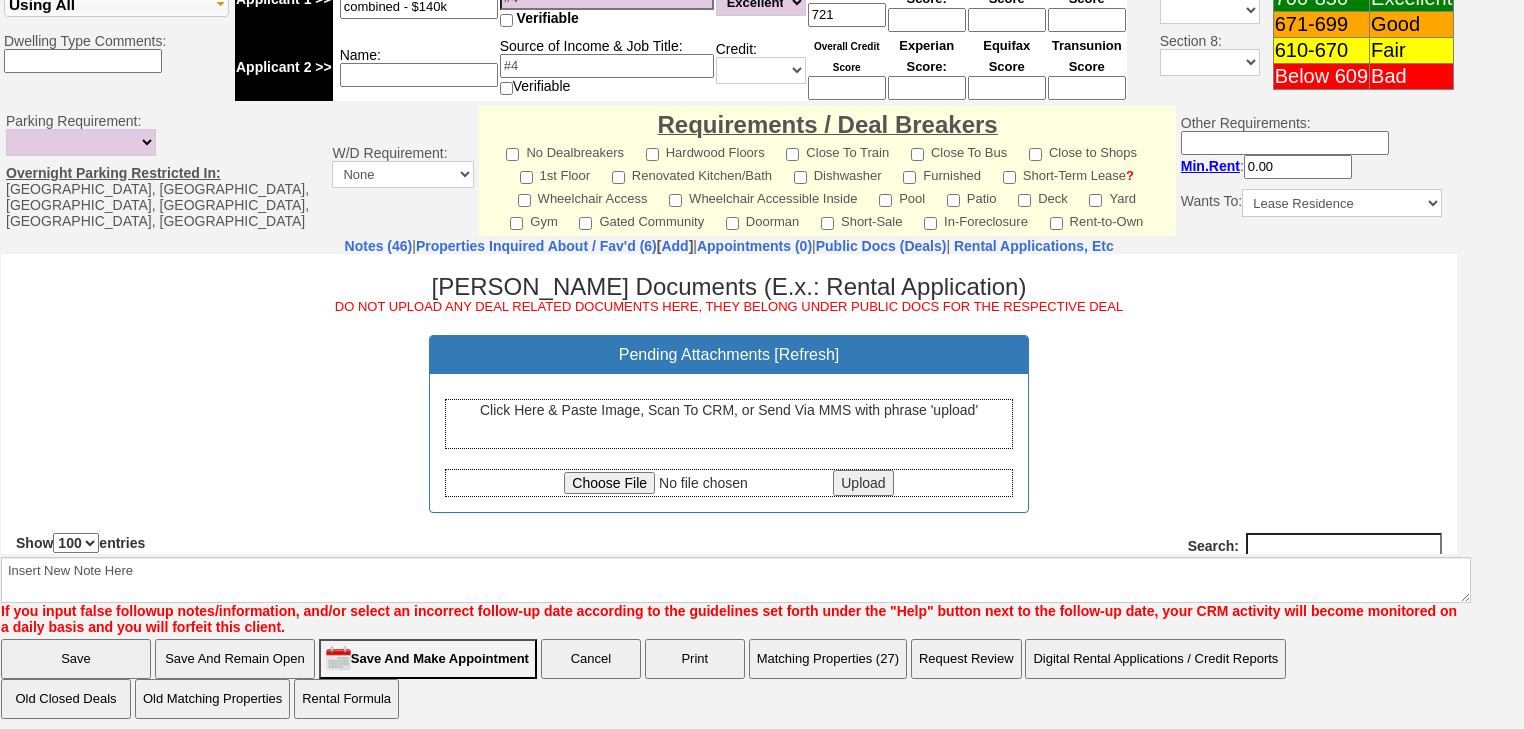 click at bounding box center (696, 482) 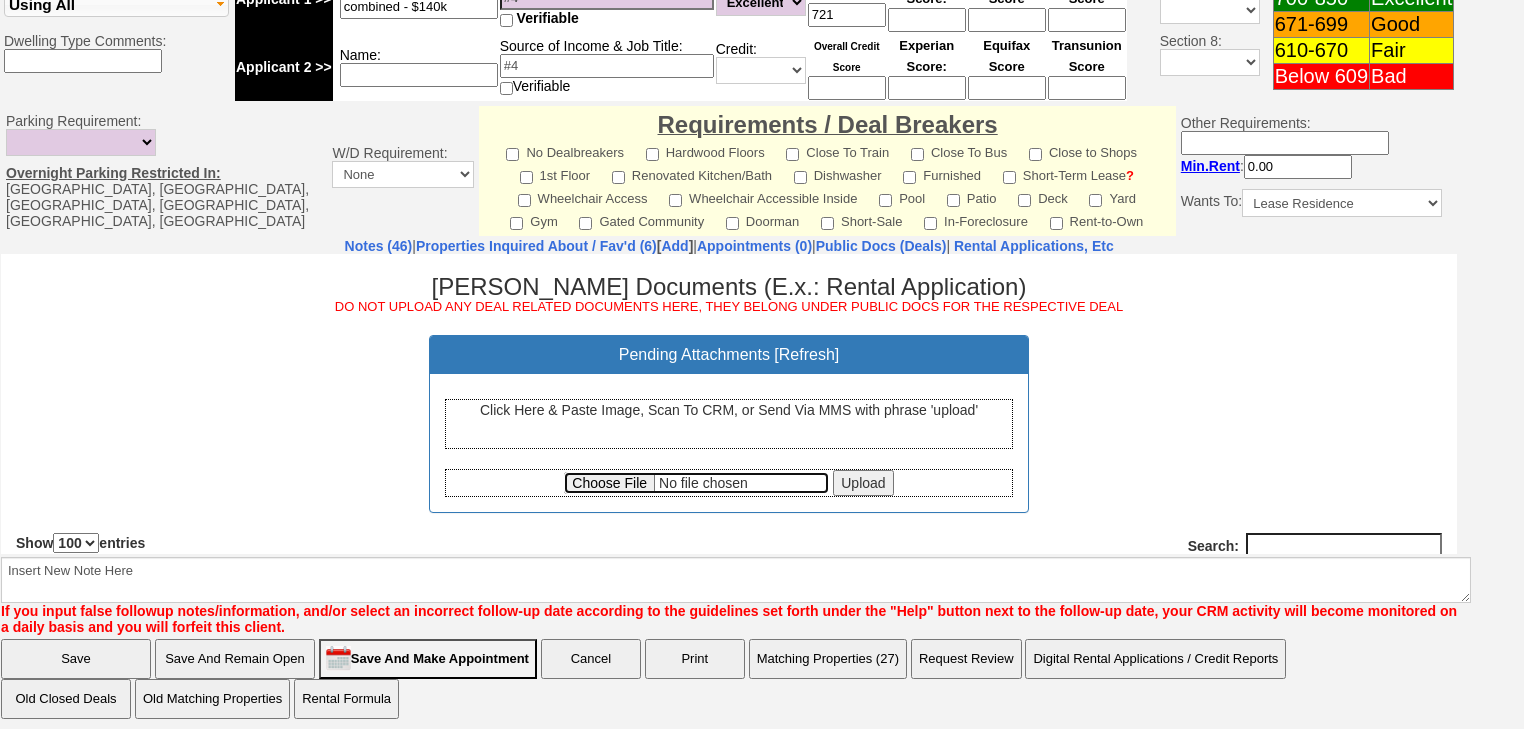 type on "C:\fakepath\GERARD CATEDRILLA rental appl.pdf" 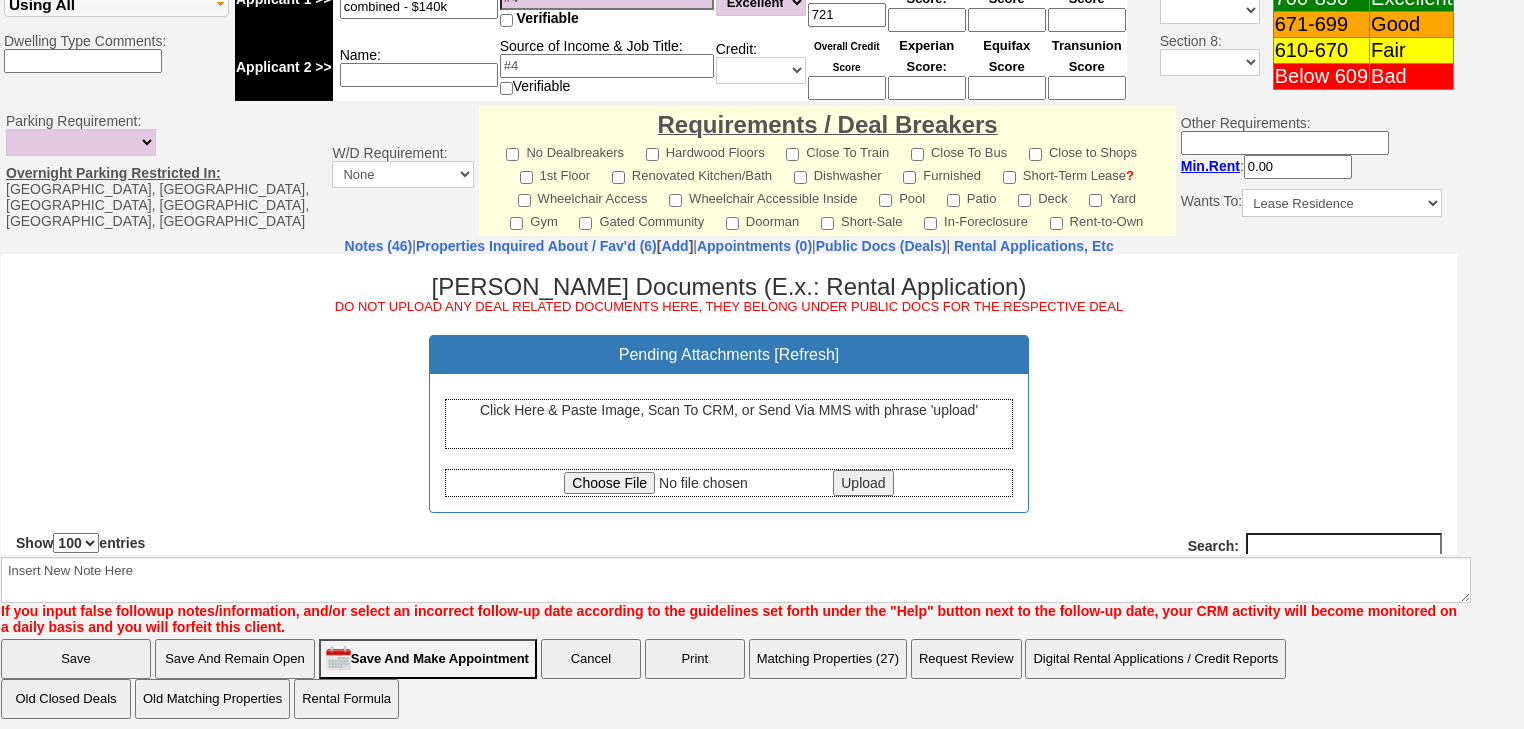 click on "Upload" at bounding box center [863, 482] 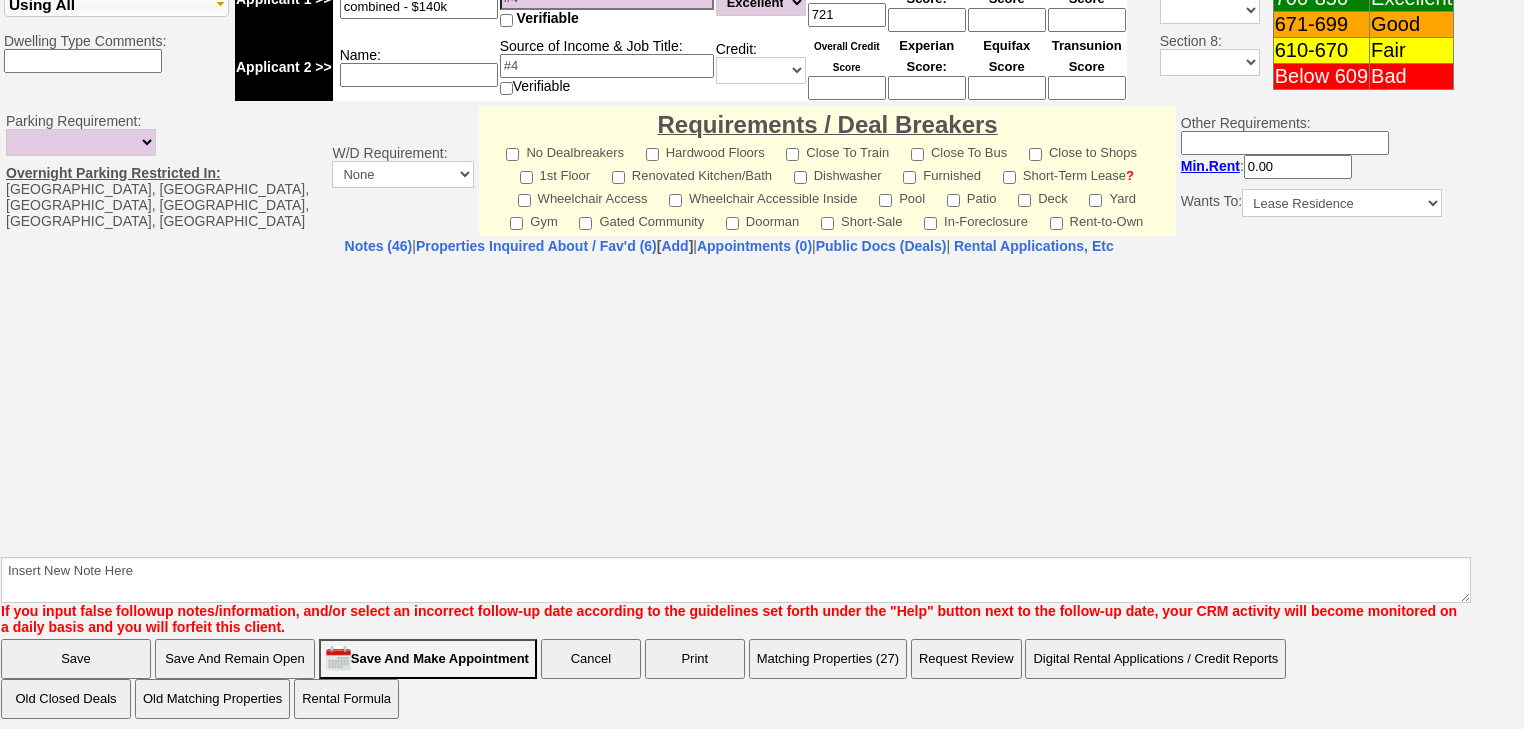 select on "100" 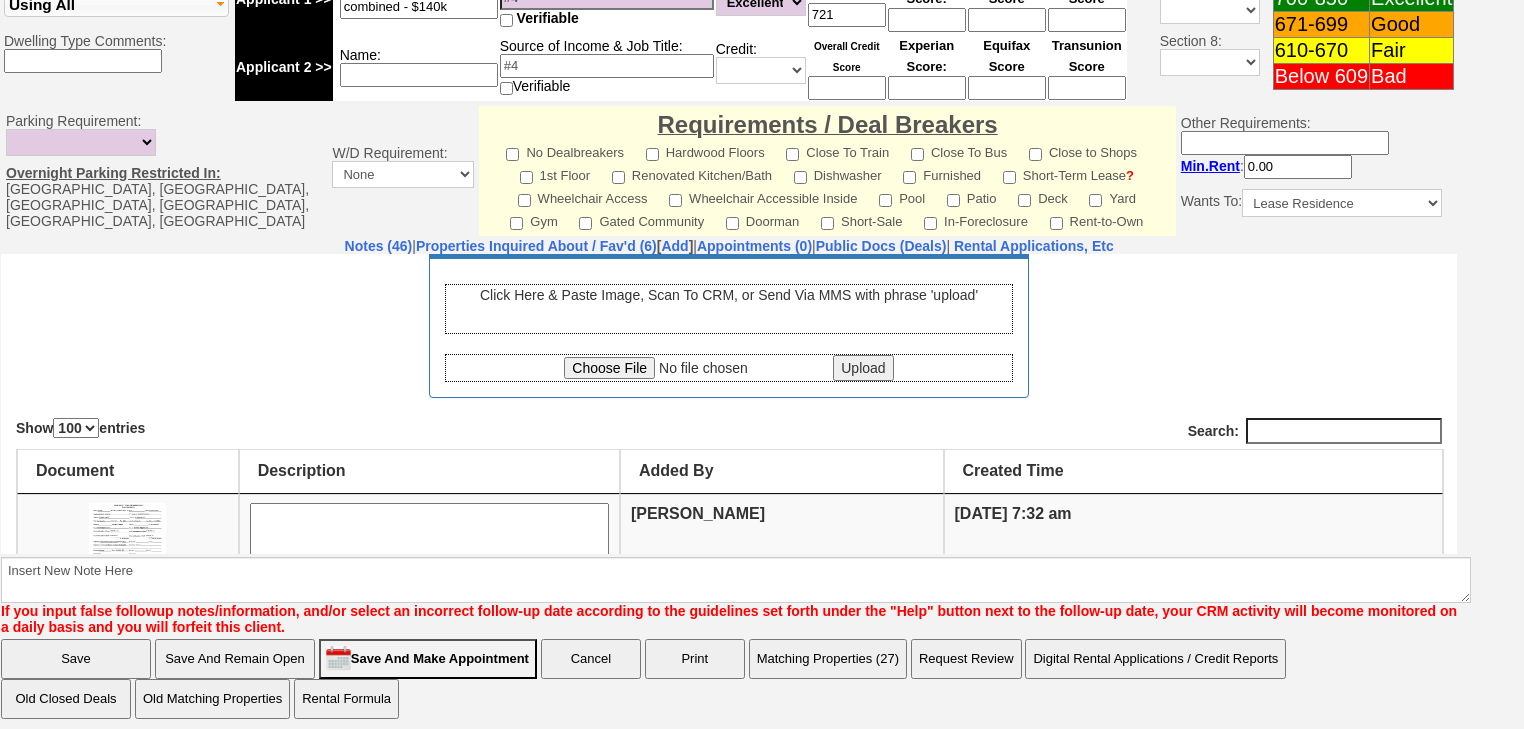 scroll, scrollTop: 235, scrollLeft: 0, axis: vertical 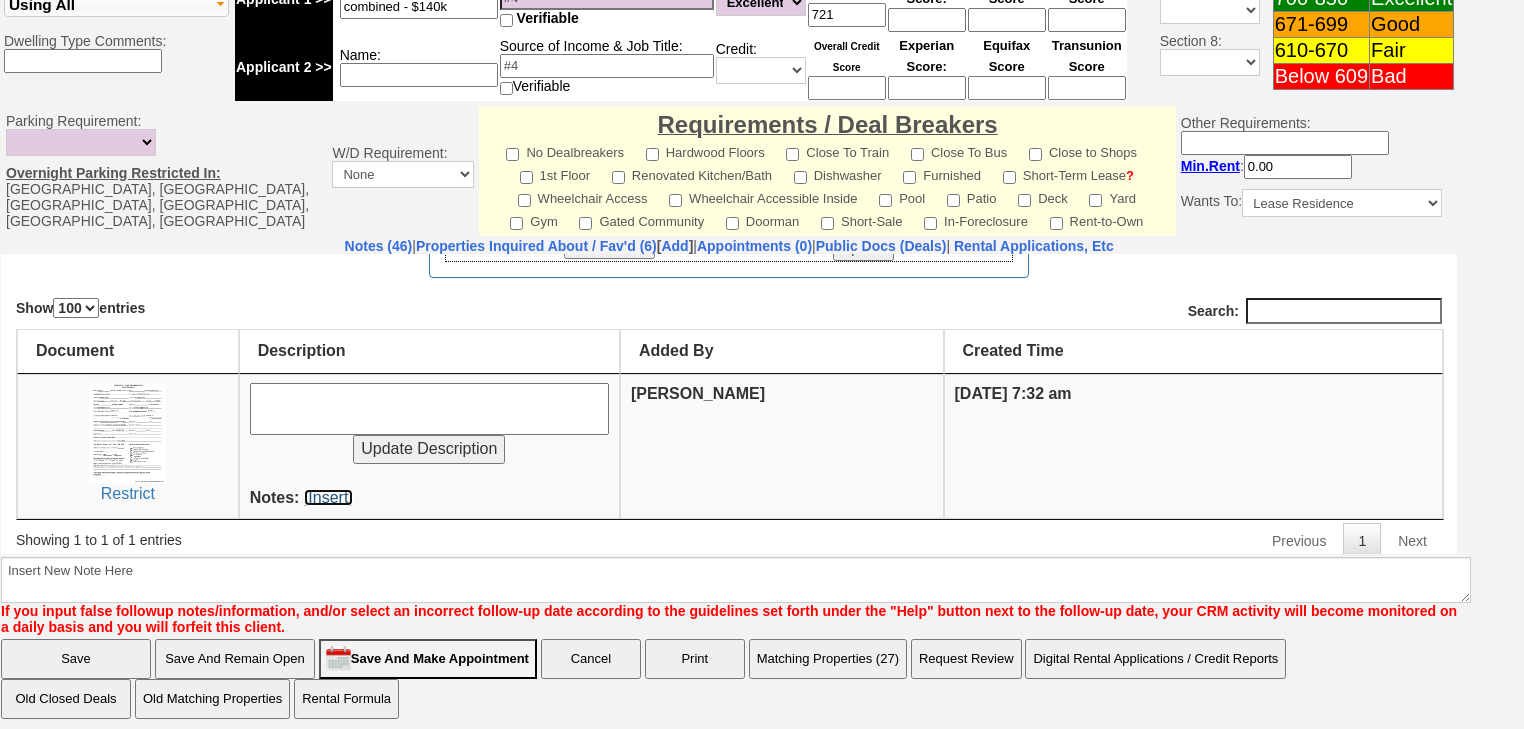 click on "[Insert]" at bounding box center (328, 496) 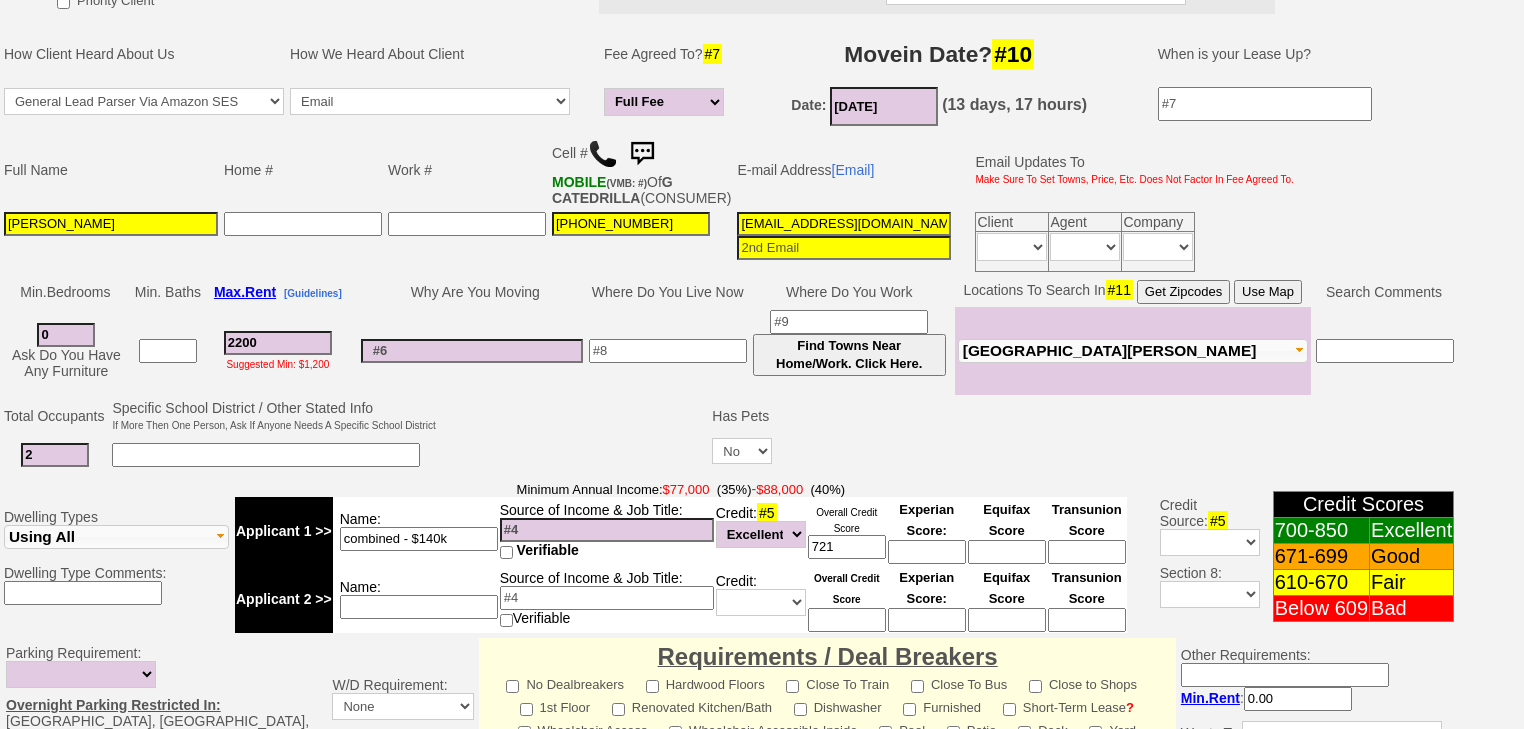 scroll, scrollTop: 292, scrollLeft: 0, axis: vertical 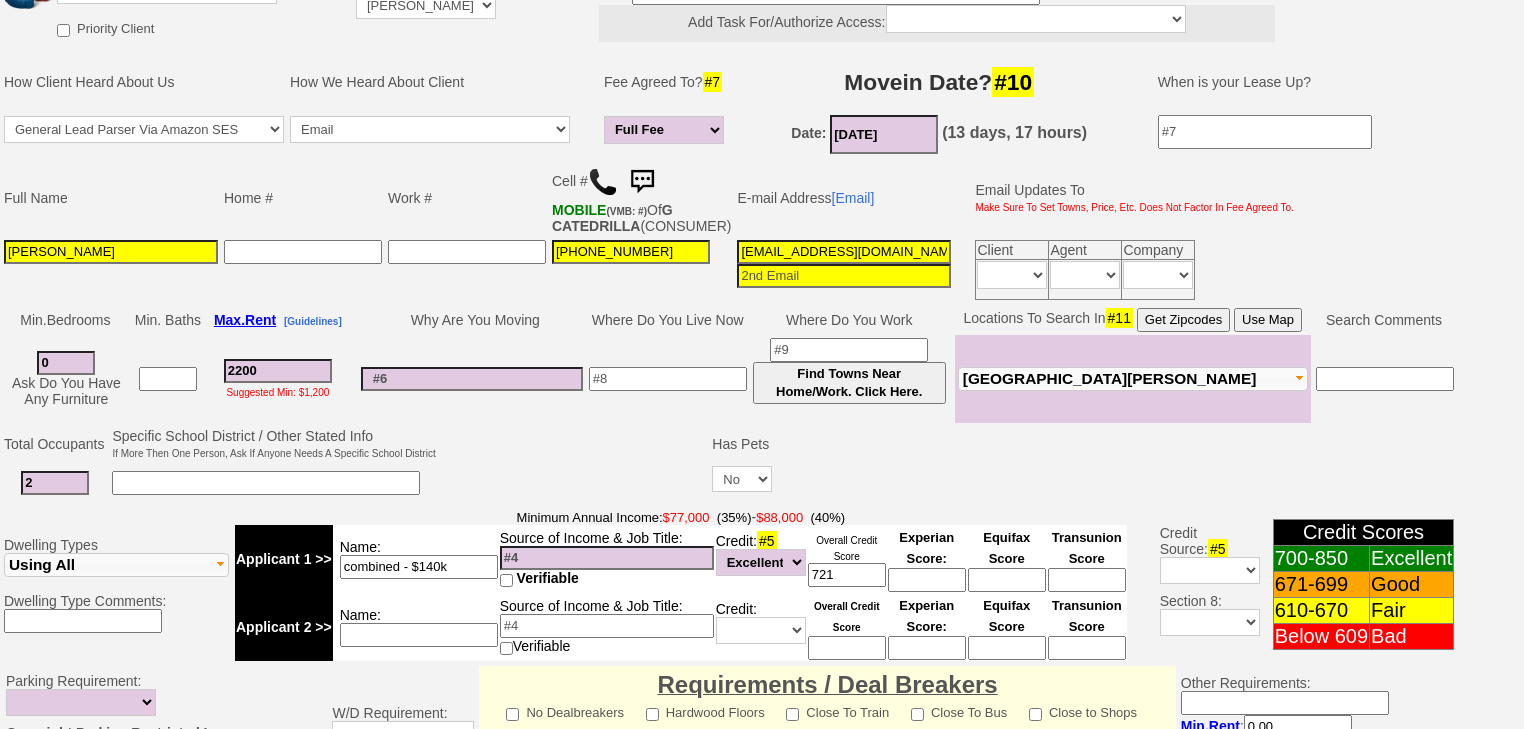 drag, startPoint x: 912, startPoint y: 250, endPoint x: 700, endPoint y: 242, distance: 212.1509 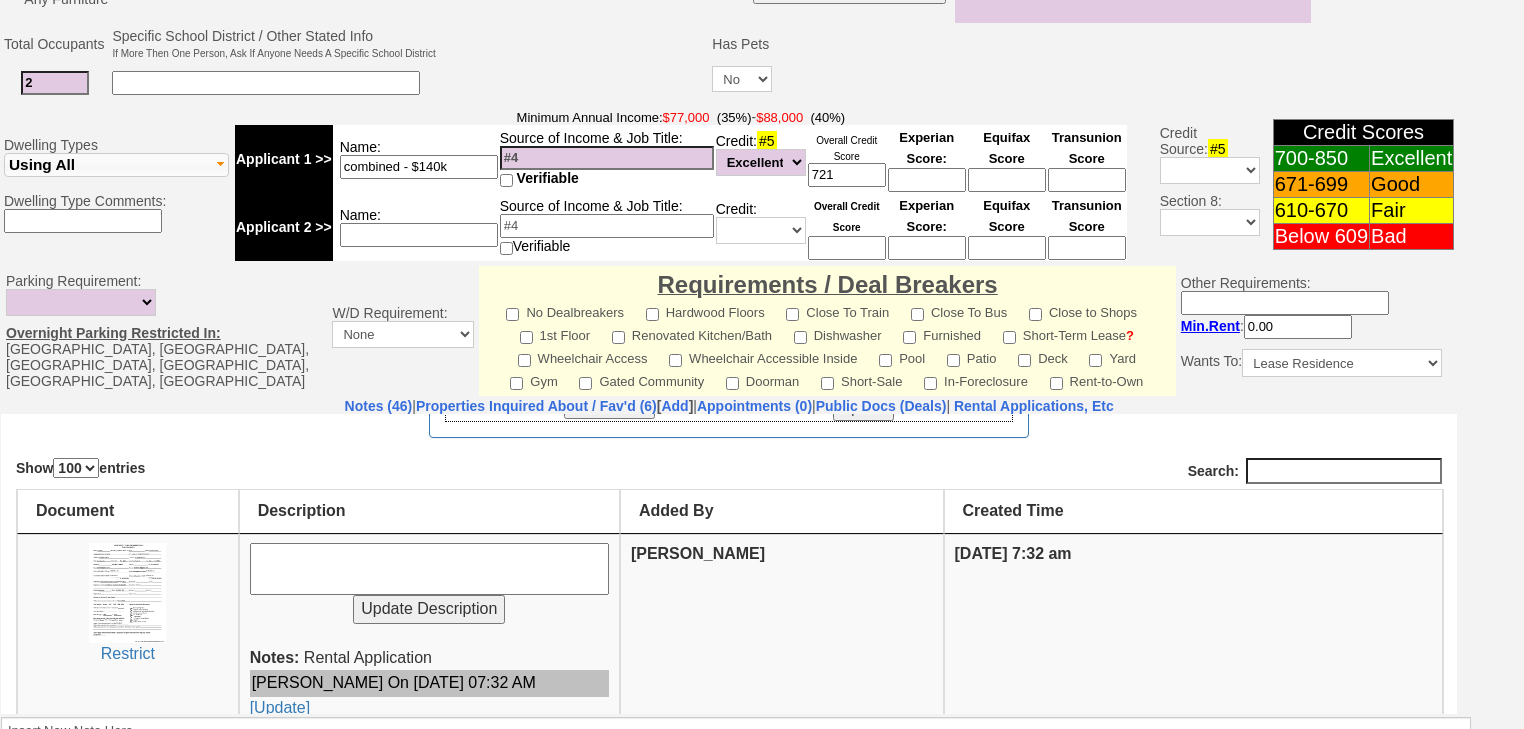 scroll, scrollTop: 852, scrollLeft: 0, axis: vertical 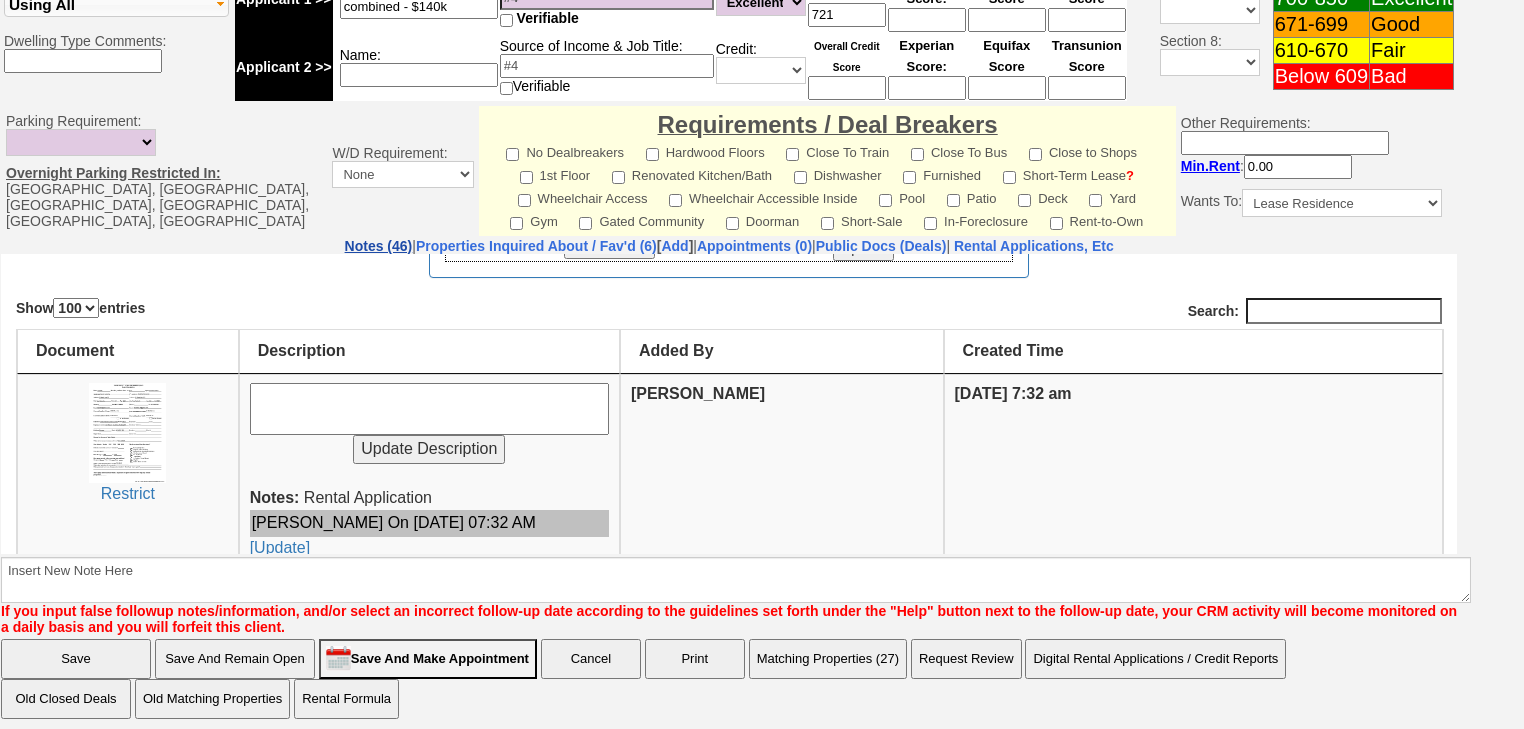 click on "Notes (46)" at bounding box center [379, 246] 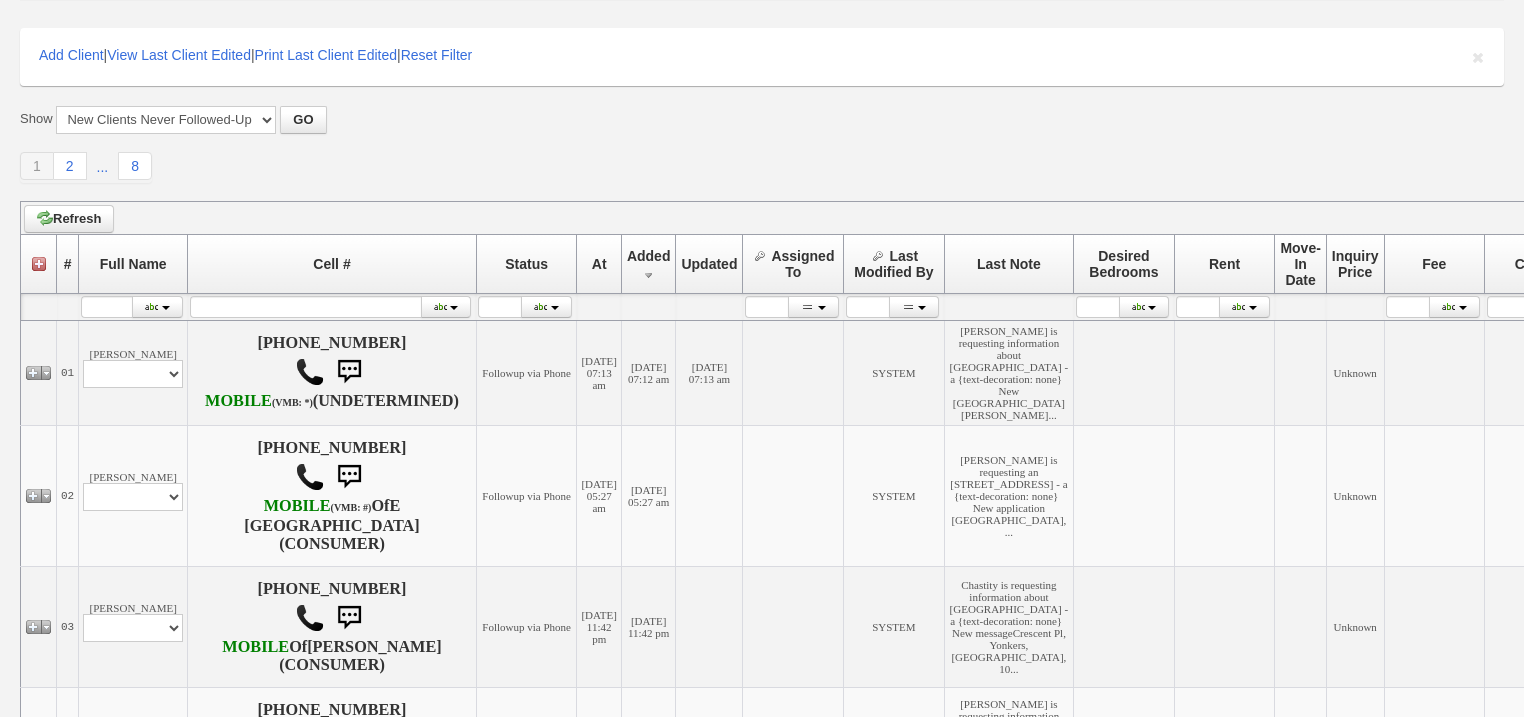 scroll, scrollTop: 160, scrollLeft: 0, axis: vertical 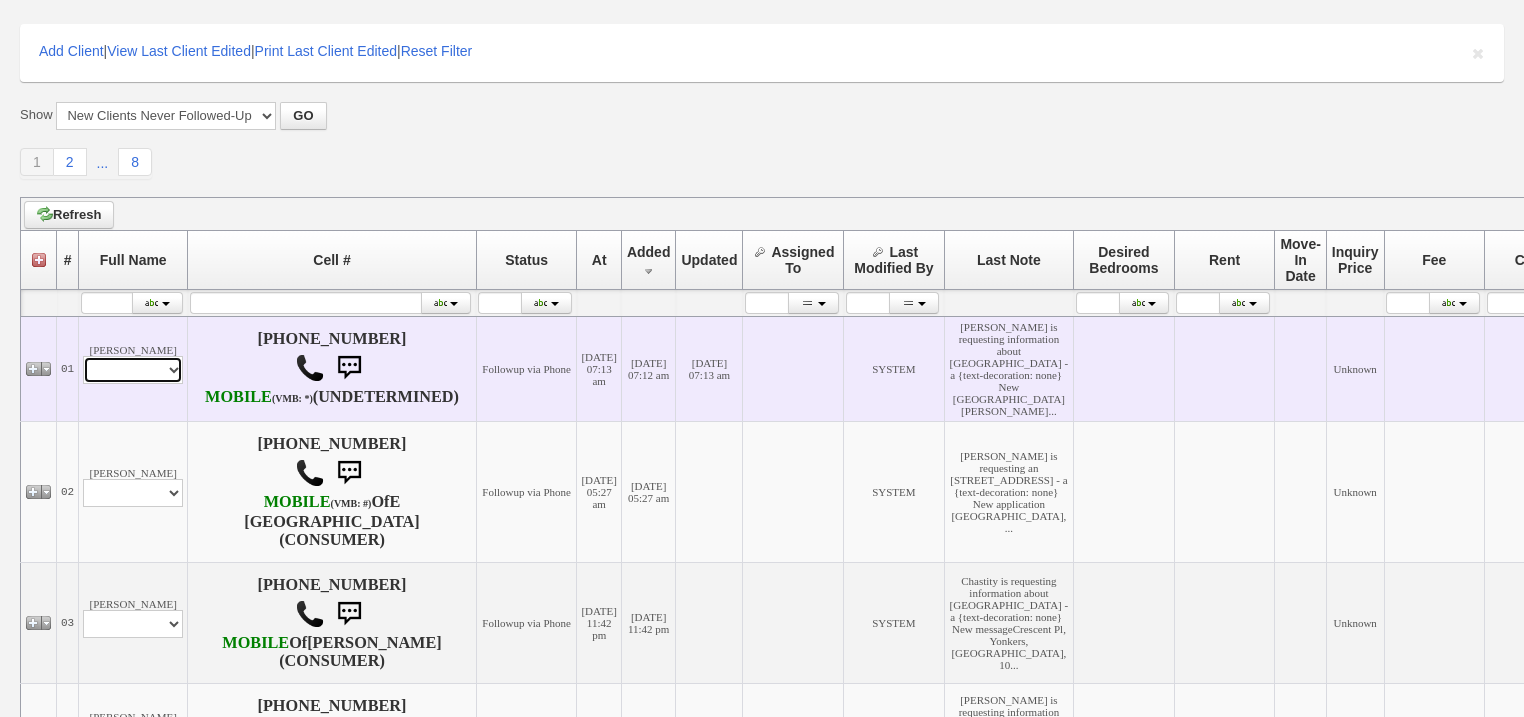 drag, startPoint x: 170, startPoint y: 380, endPoint x: 170, endPoint y: 392, distance: 12 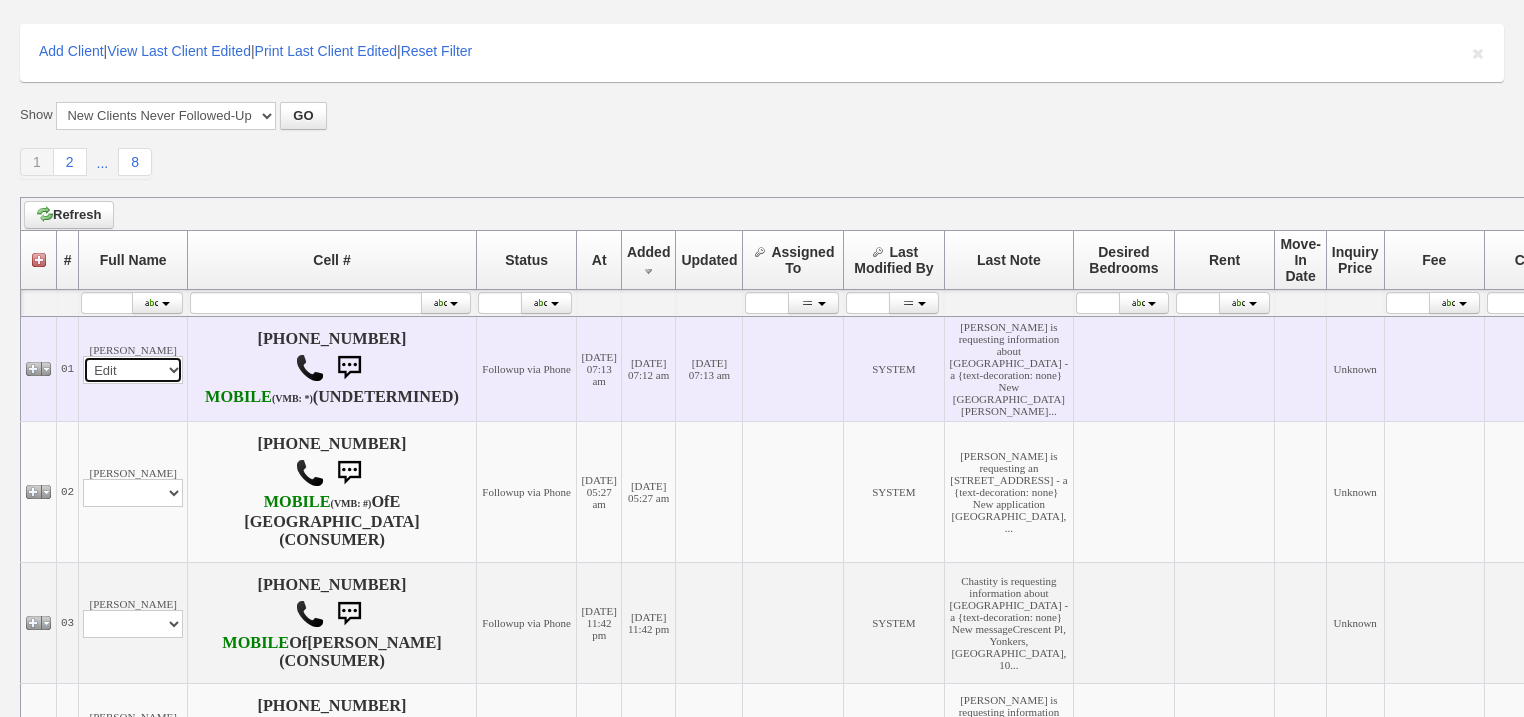 click on "Profile
Edit
Print
Email Externally (Will Not Be Tracked In CRM)
Closed Deals" at bounding box center (133, 370) 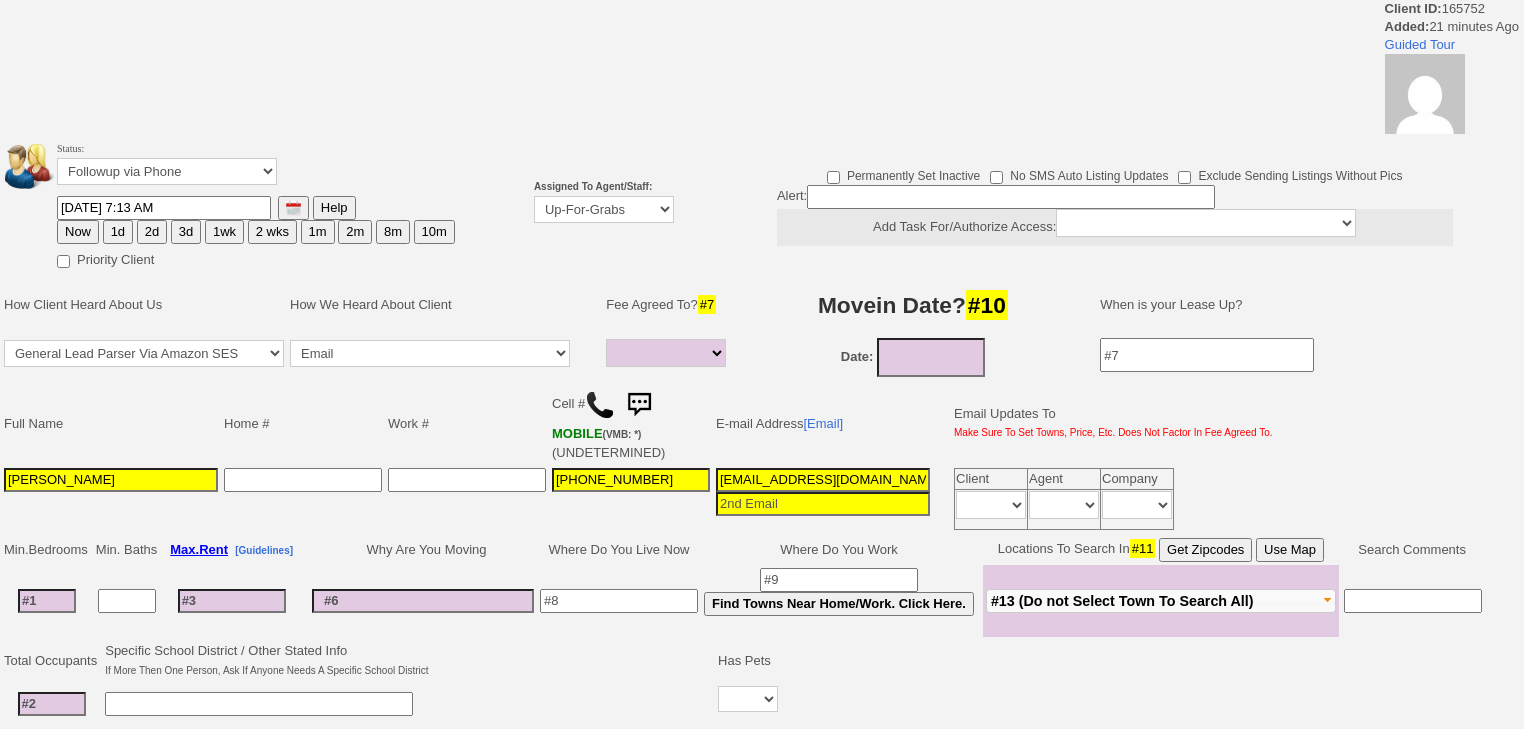 select 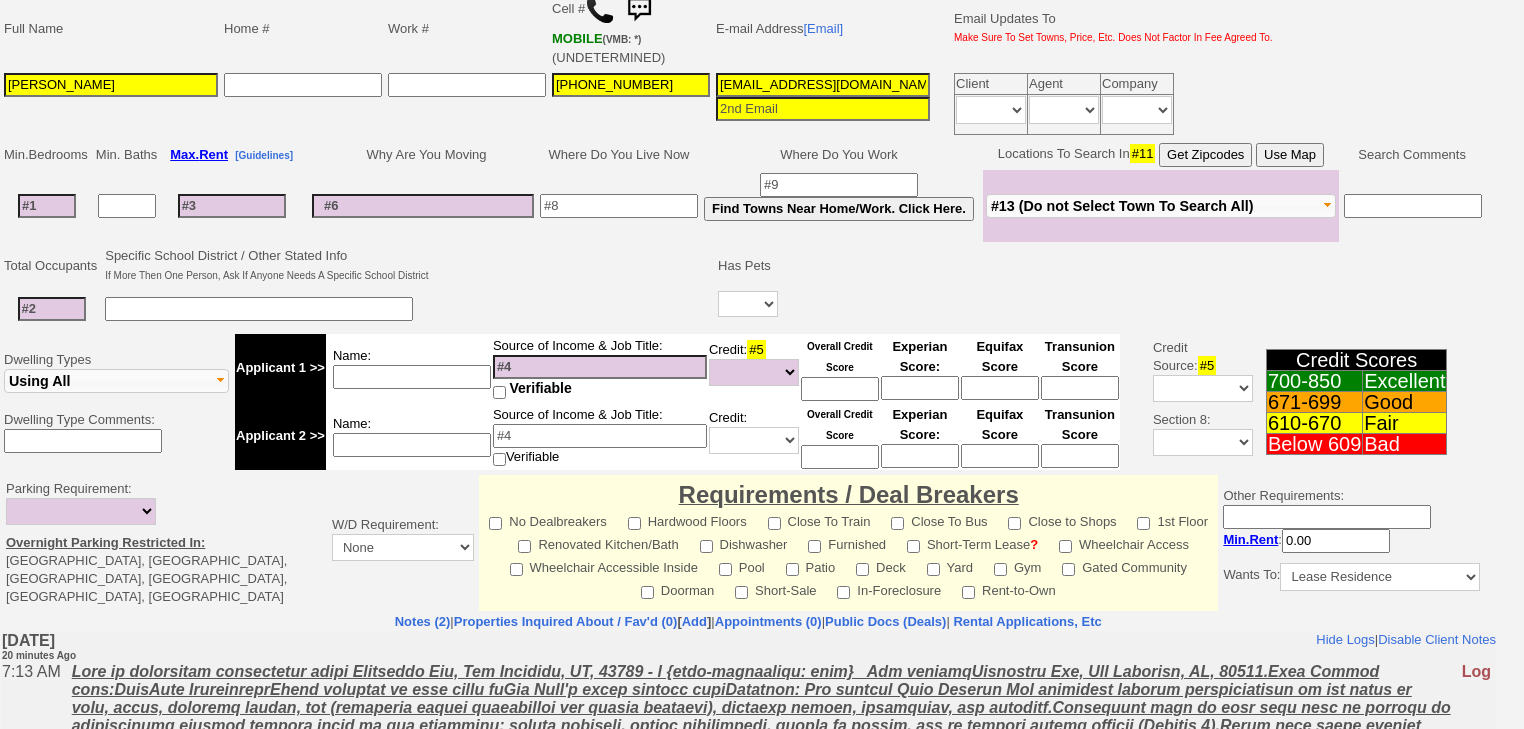 scroll, scrollTop: 0, scrollLeft: 0, axis: both 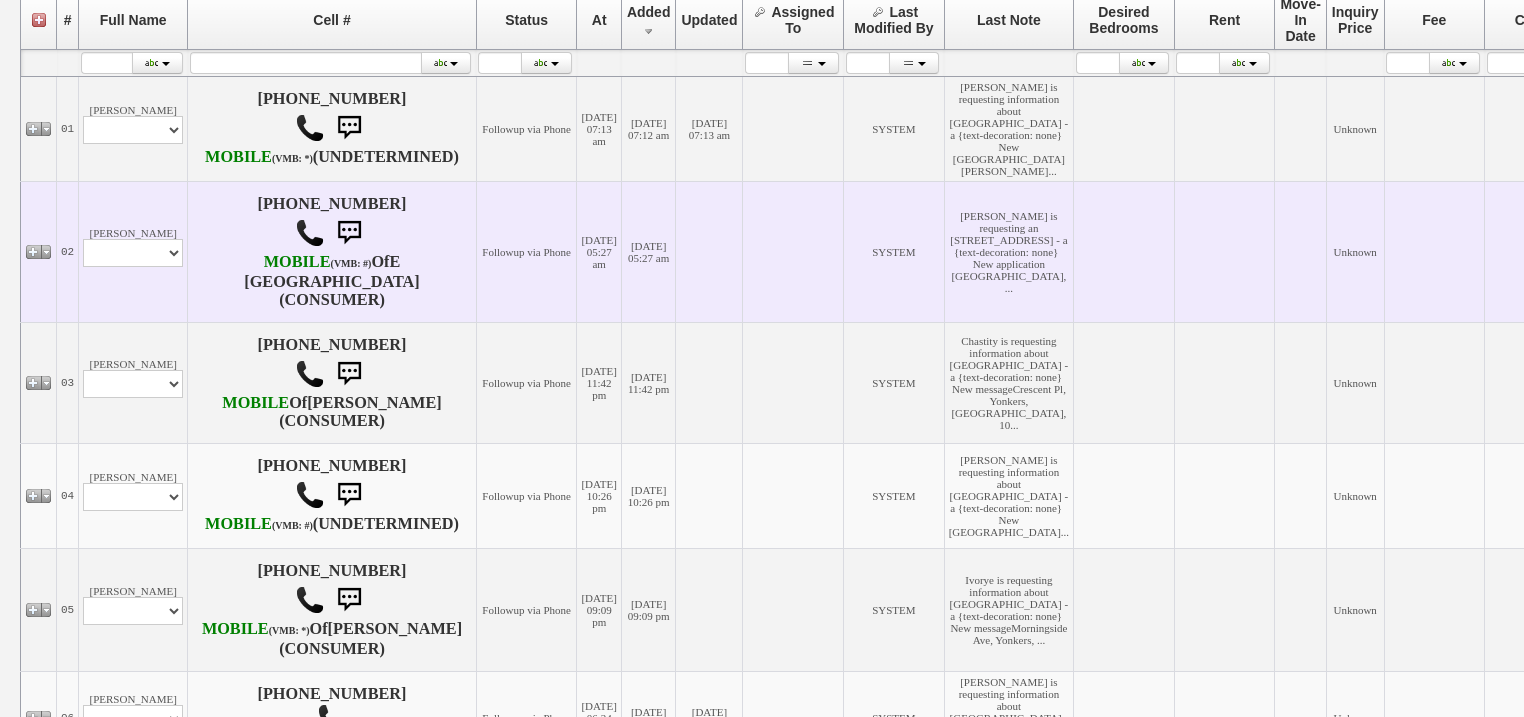 click on "Elizabeth Zurich
Profile
Edit
Print
Email Externally (Will Not Be Tracked In CRM)
Closed Deals" at bounding box center [133, 251] 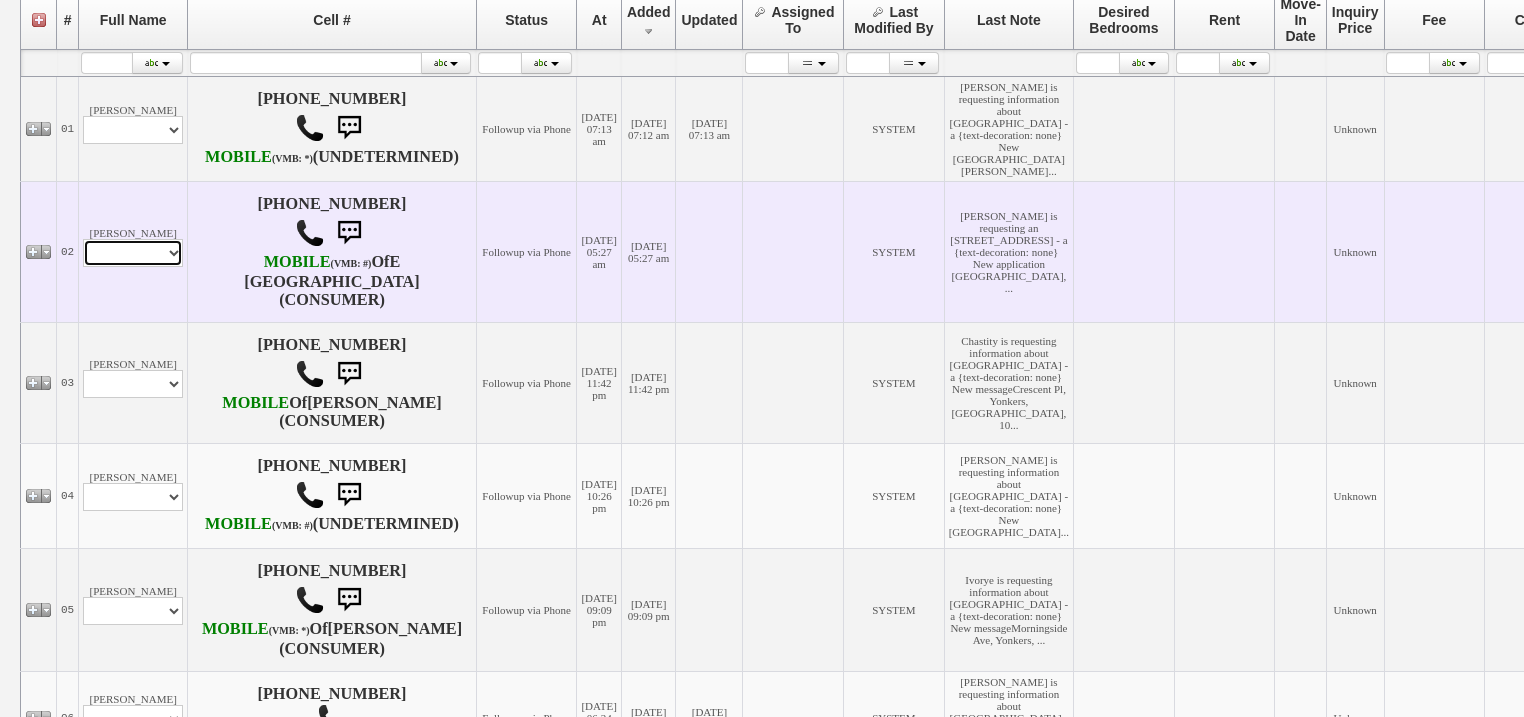 click on "Profile
Edit
Print
Email Externally (Will Not Be Tracked In CRM)
Closed Deals" at bounding box center [133, 253] 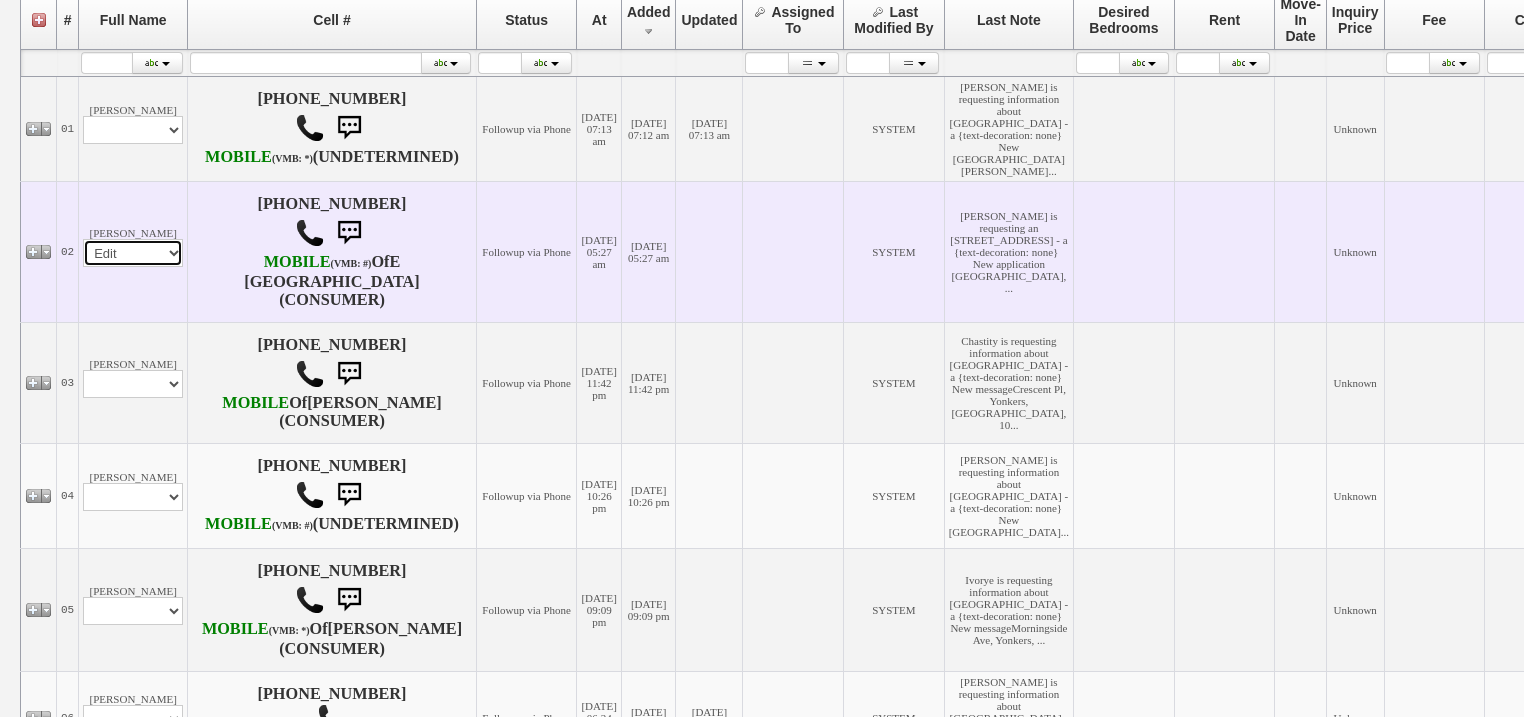 click on "Profile
Edit
Print
Email Externally (Will Not Be Tracked In CRM)
Closed Deals" at bounding box center [133, 253] 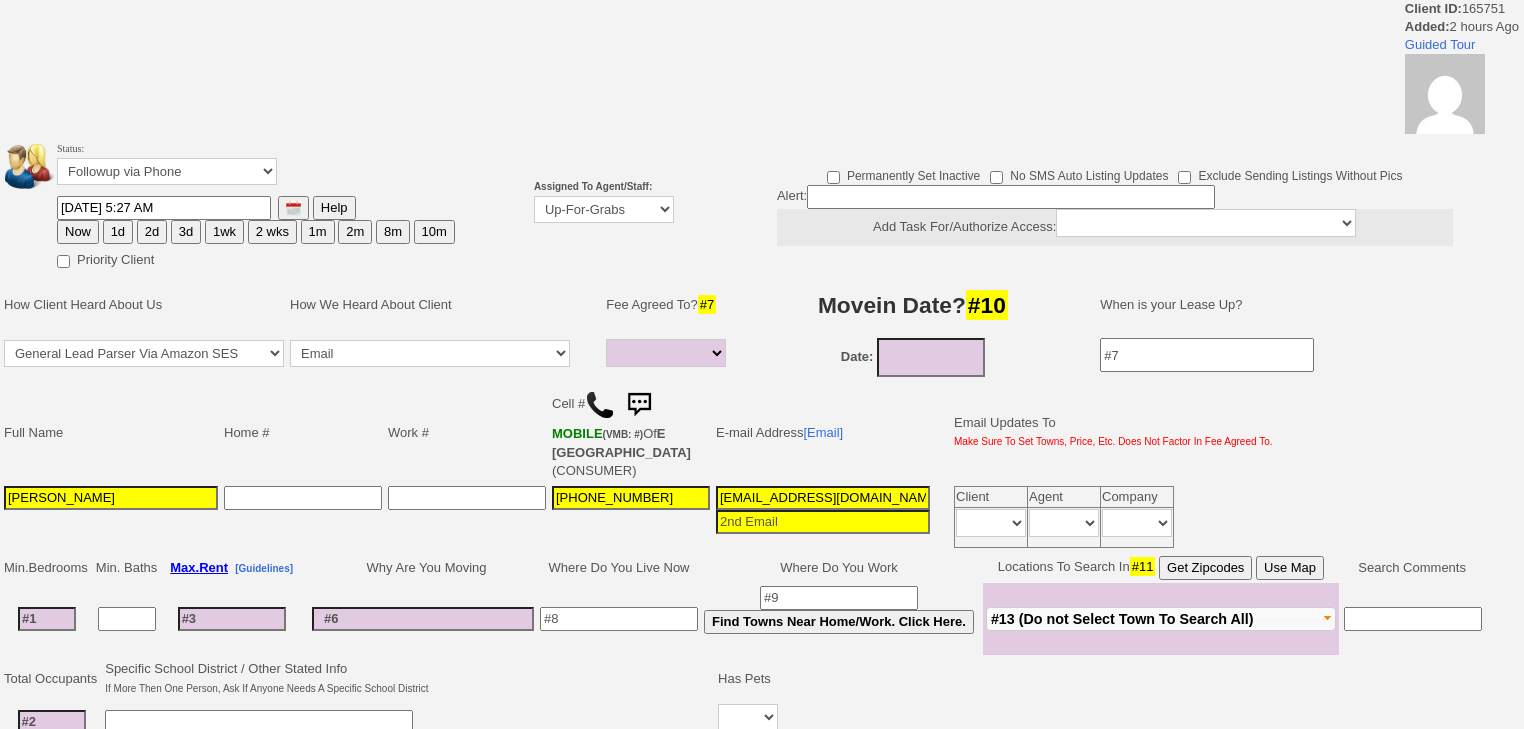 select 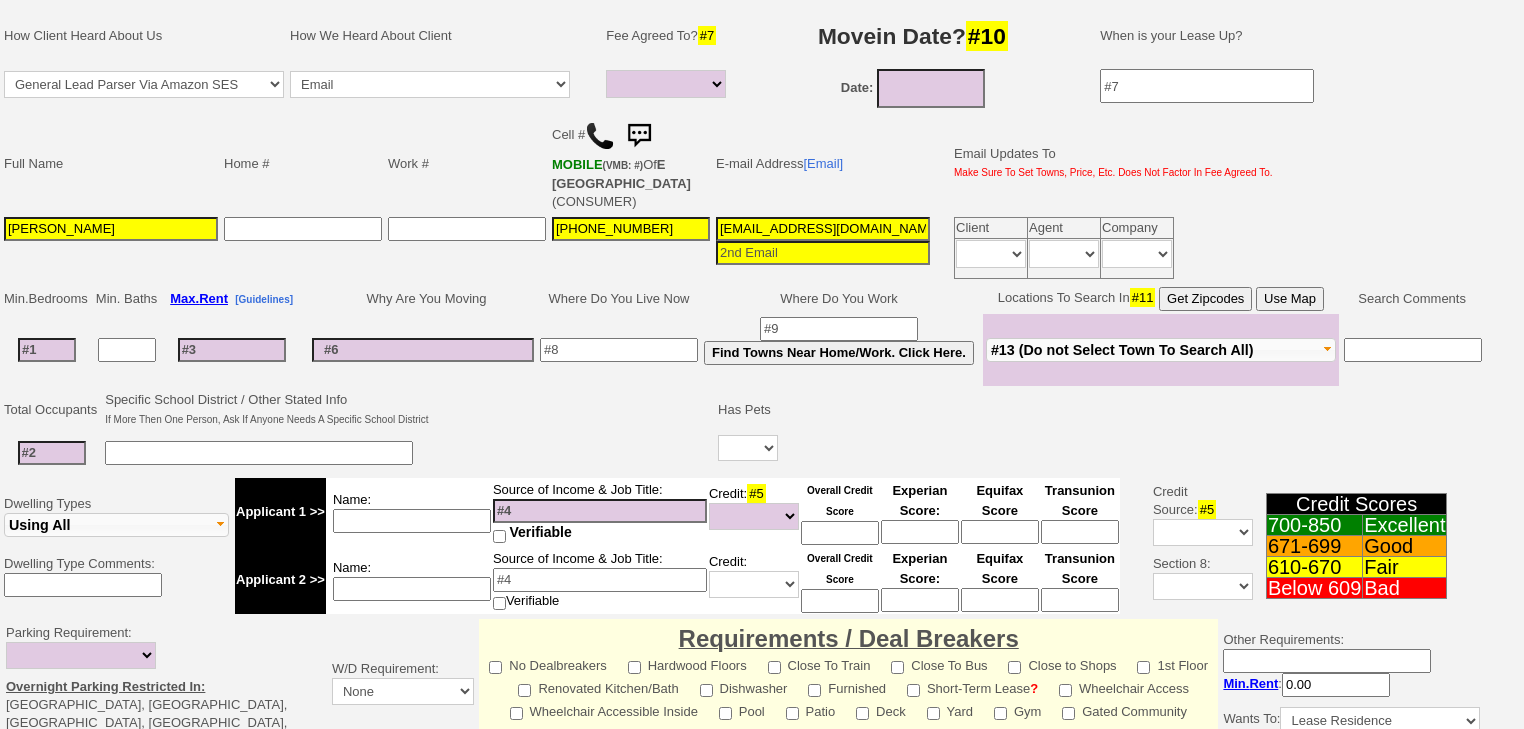 scroll, scrollTop: 0, scrollLeft: 0, axis: both 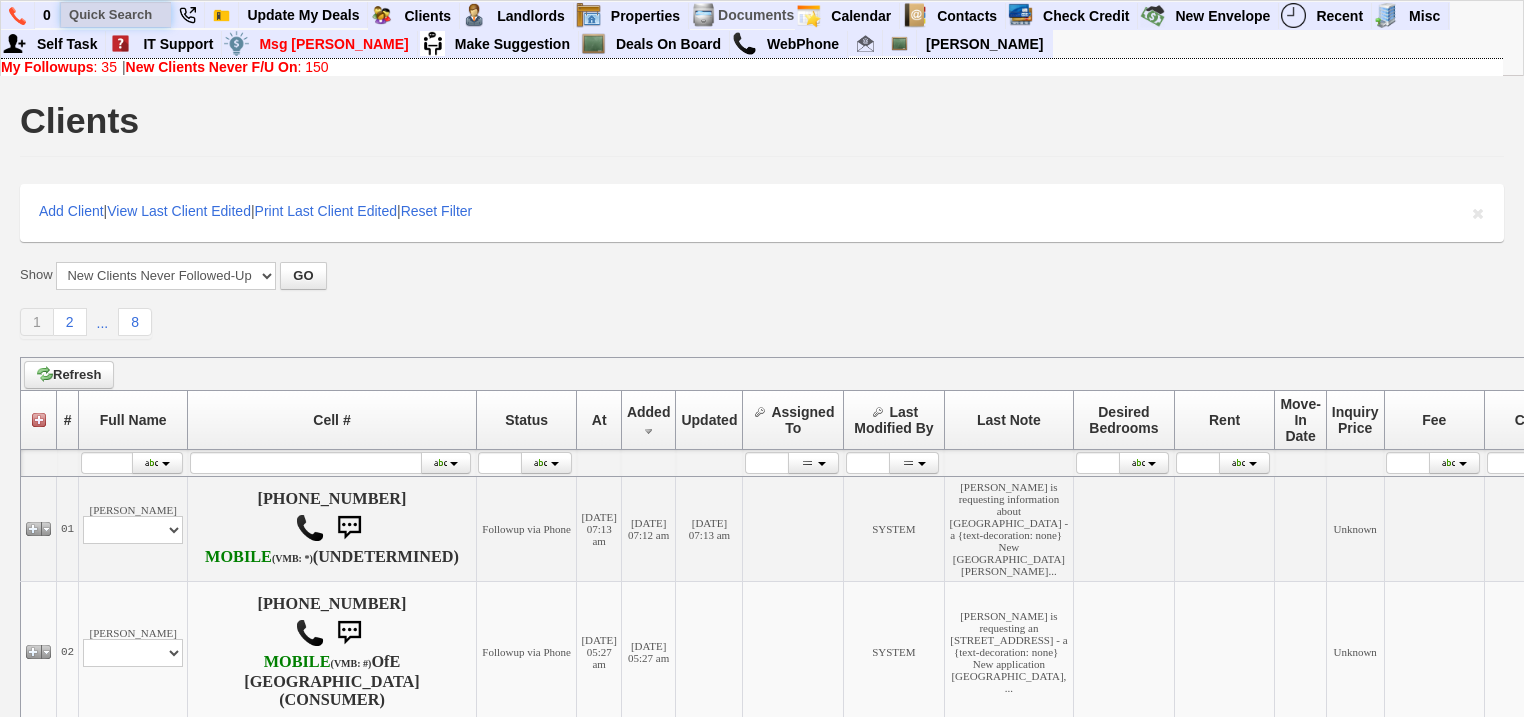 click at bounding box center (116, 14) 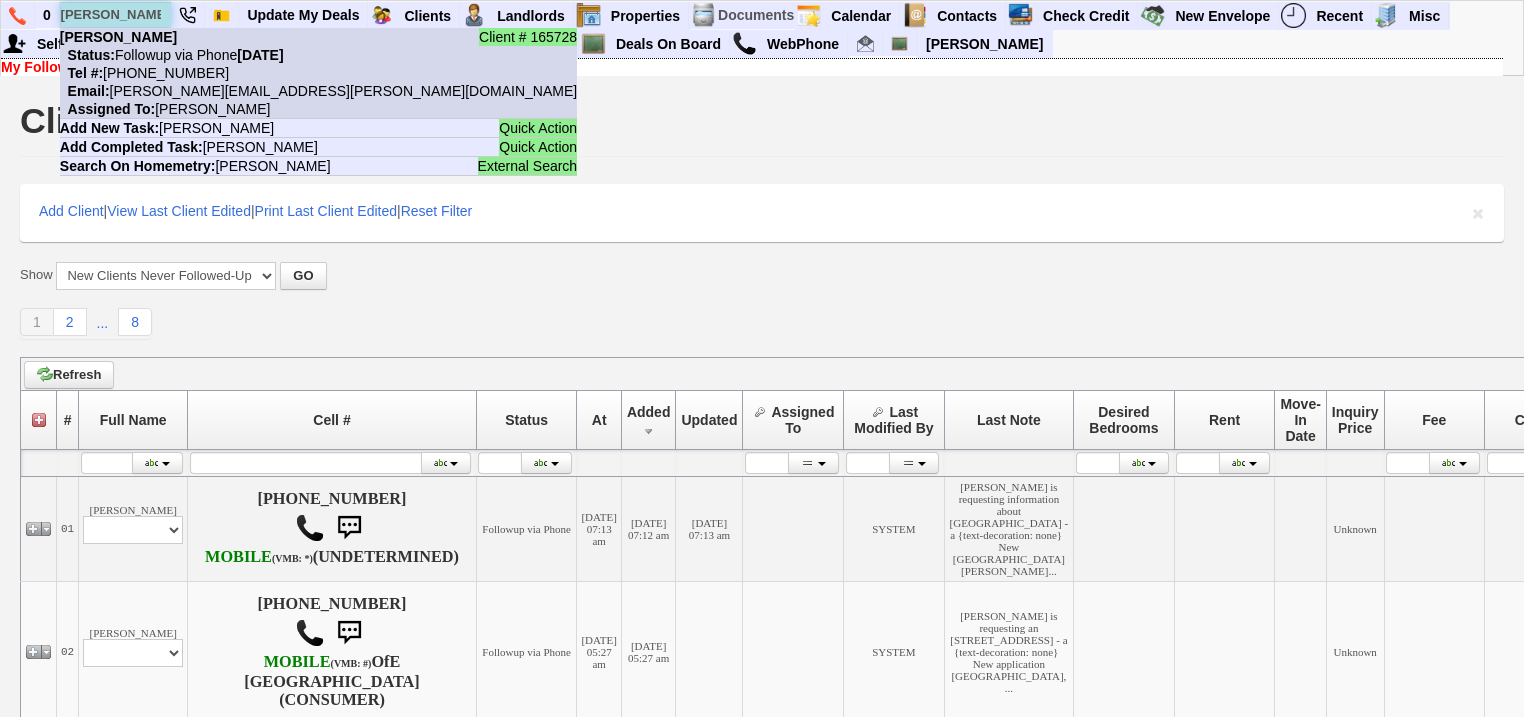 type on "annette dee" 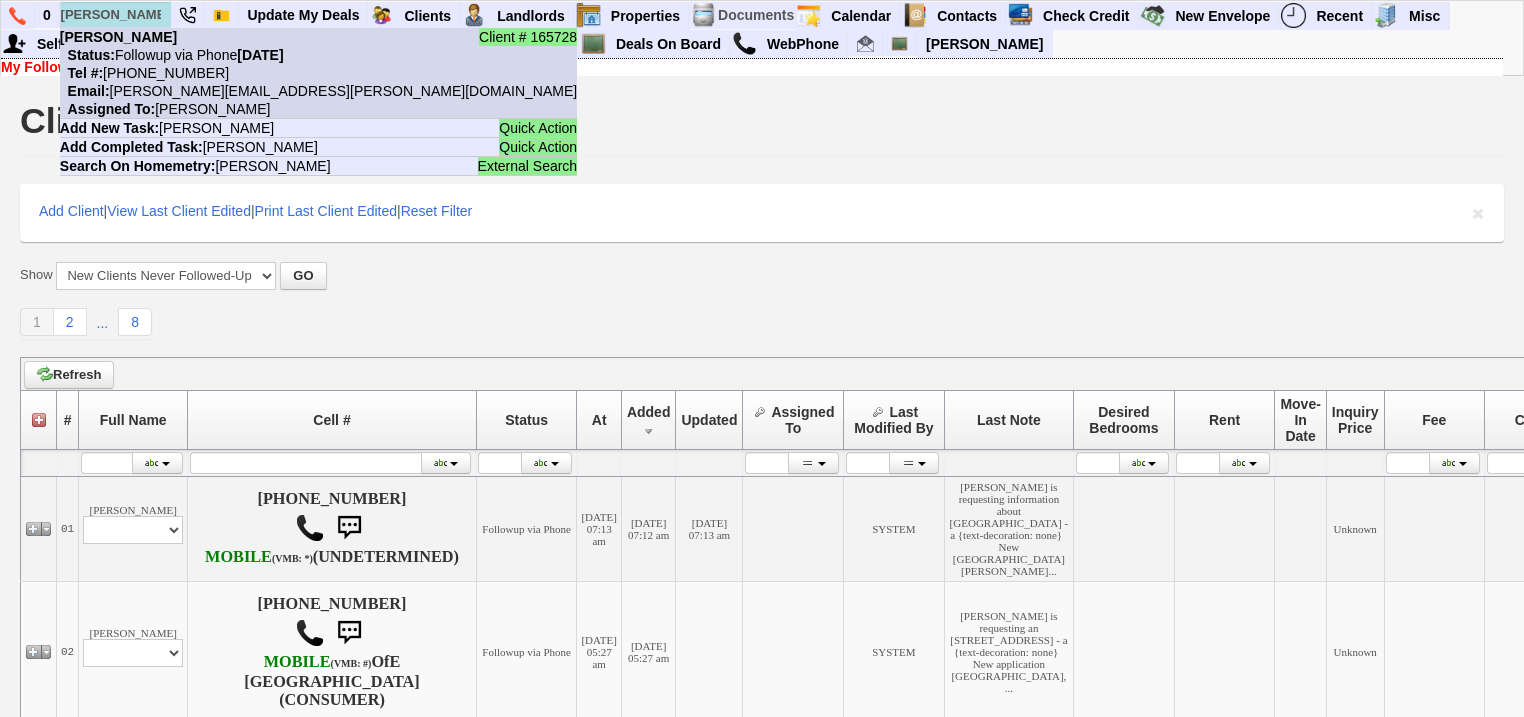 click on "Status:  Followup via Phone   Monday, June 30th, 2025" at bounding box center (172, 55) 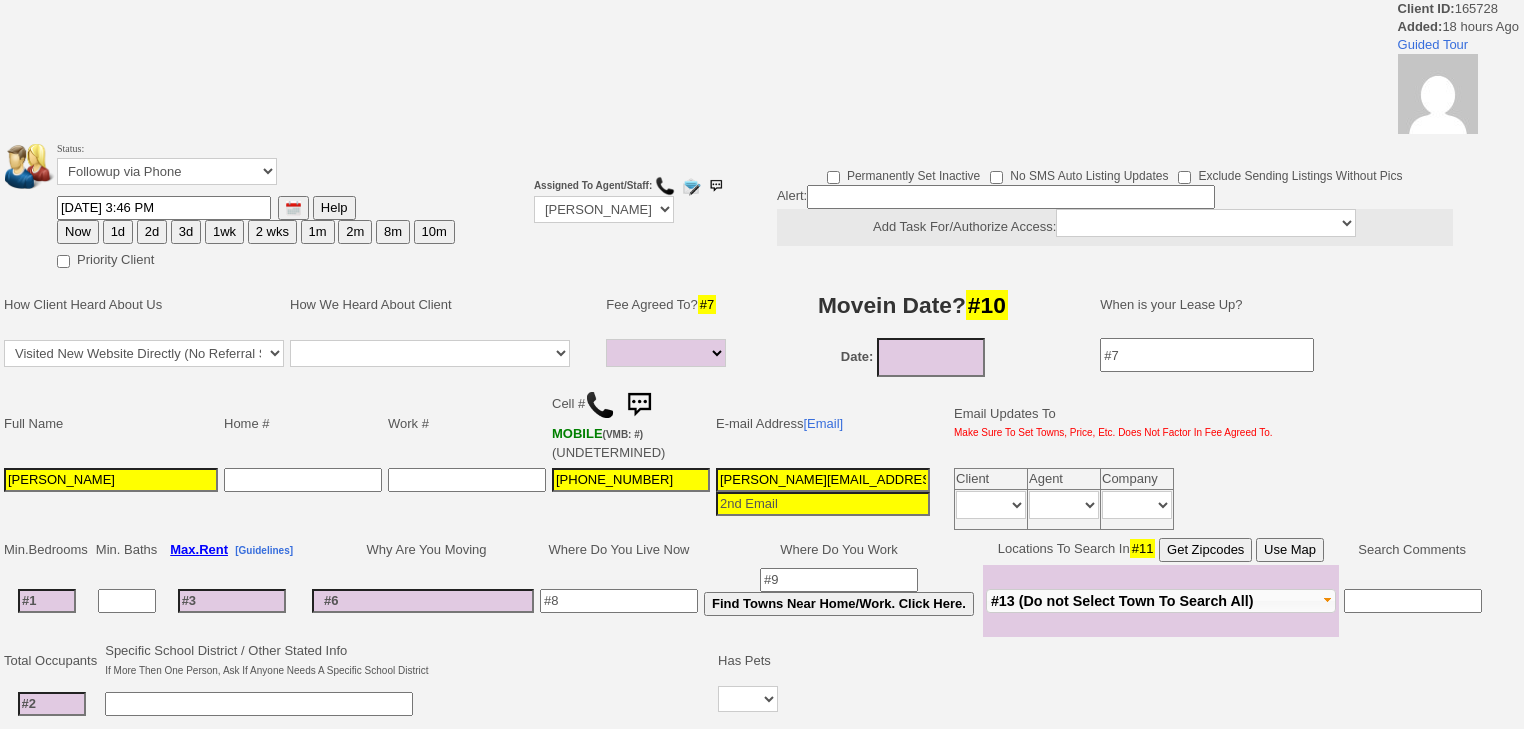 select 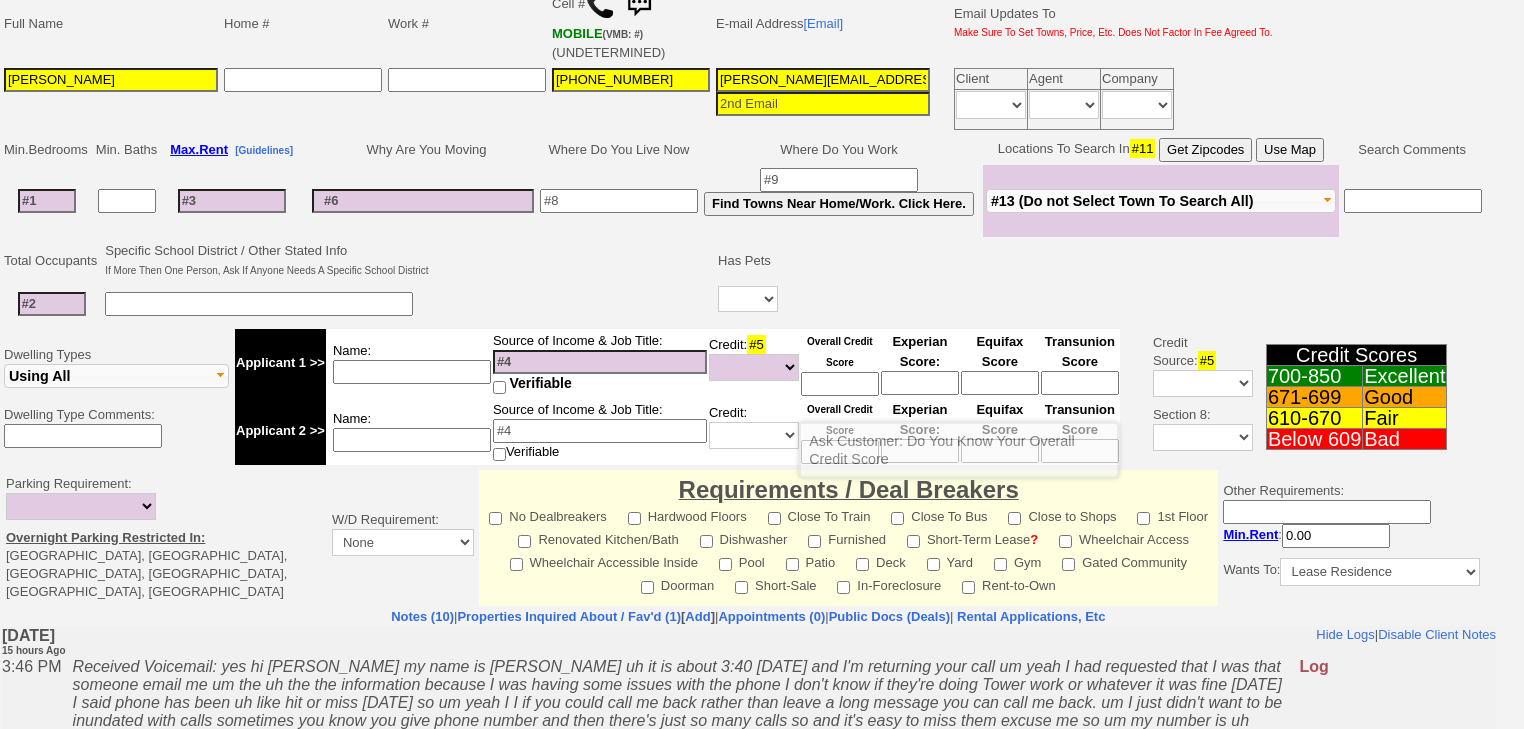 scroll, scrollTop: 716, scrollLeft: 0, axis: vertical 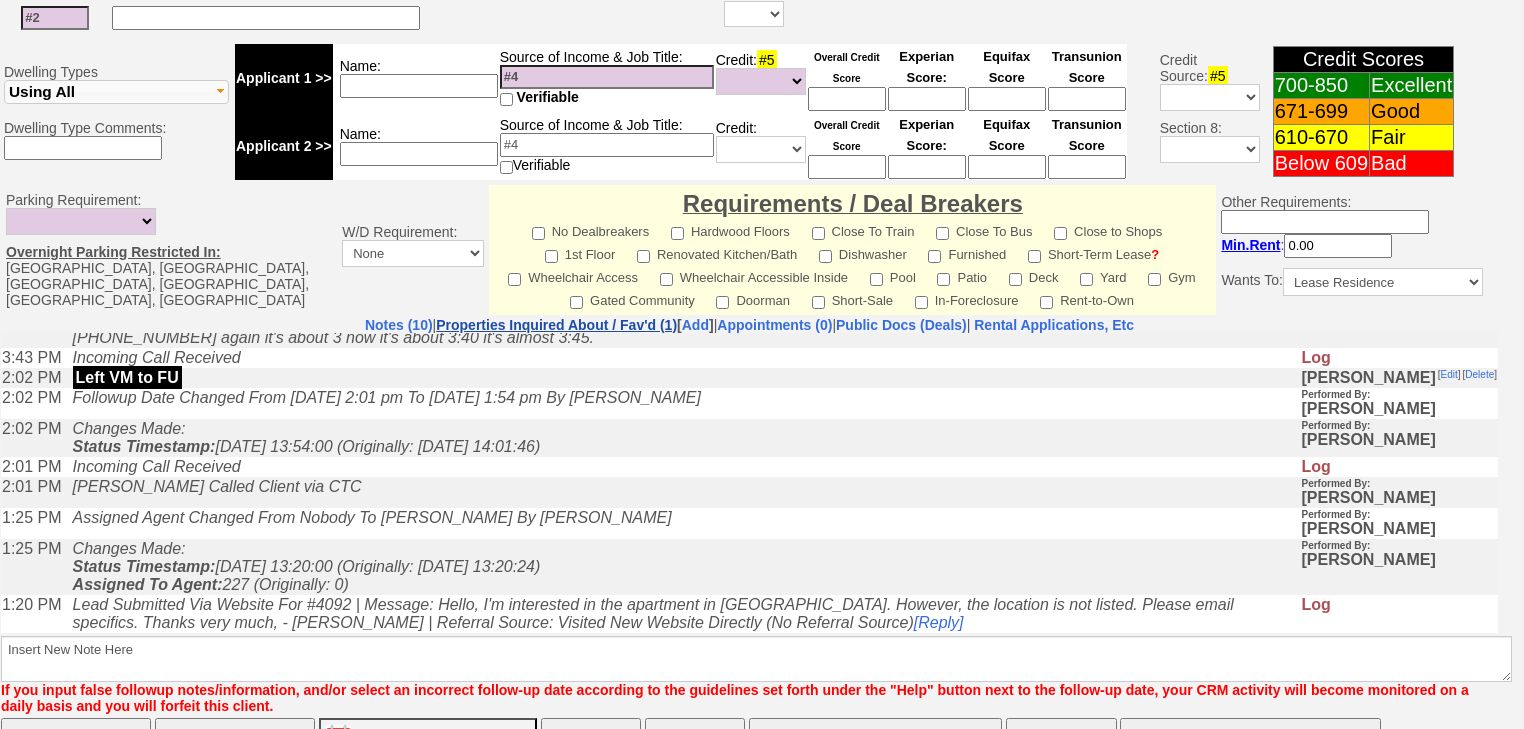 click on "Properties Inquired About / Fav'd
(1)" at bounding box center (556, 325) 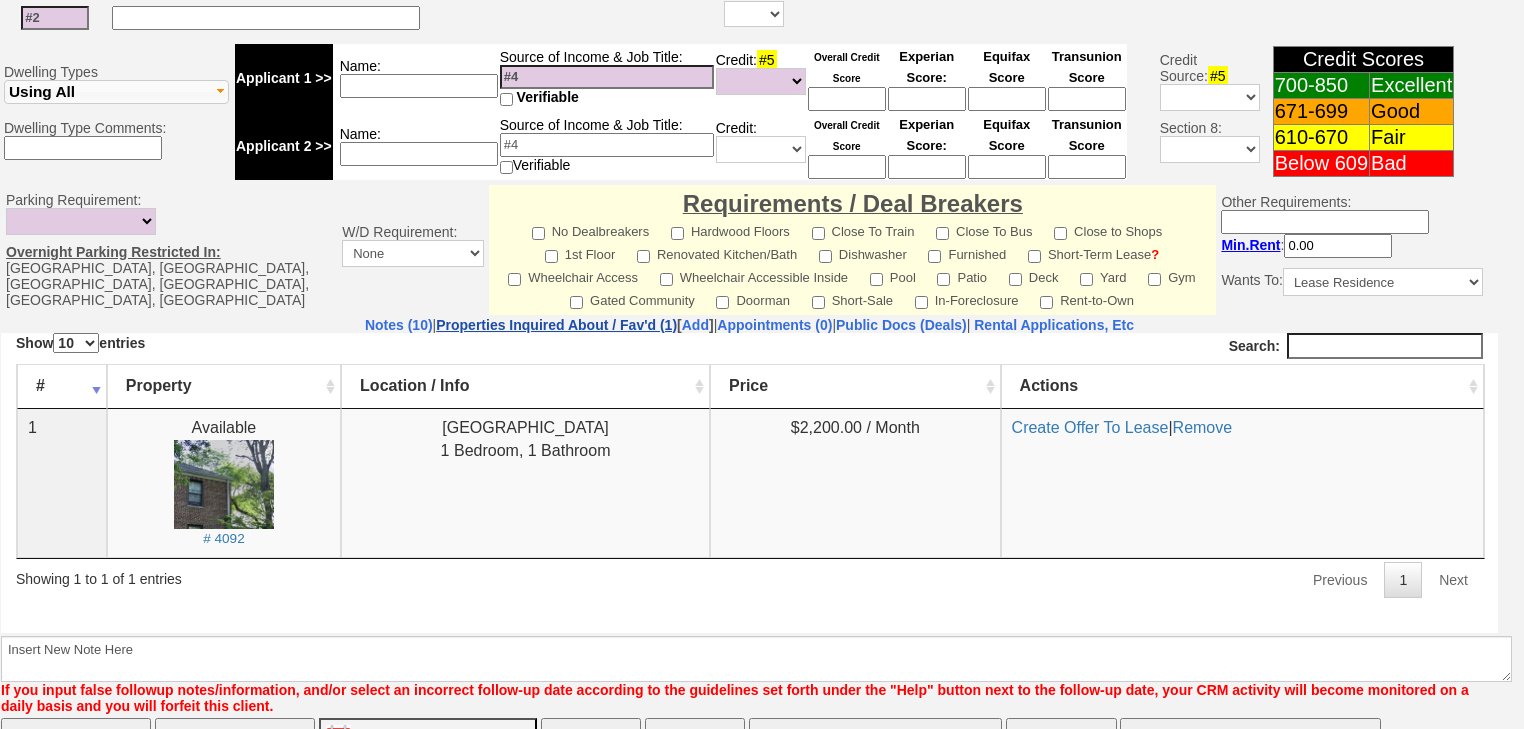 scroll, scrollTop: 0, scrollLeft: 0, axis: both 